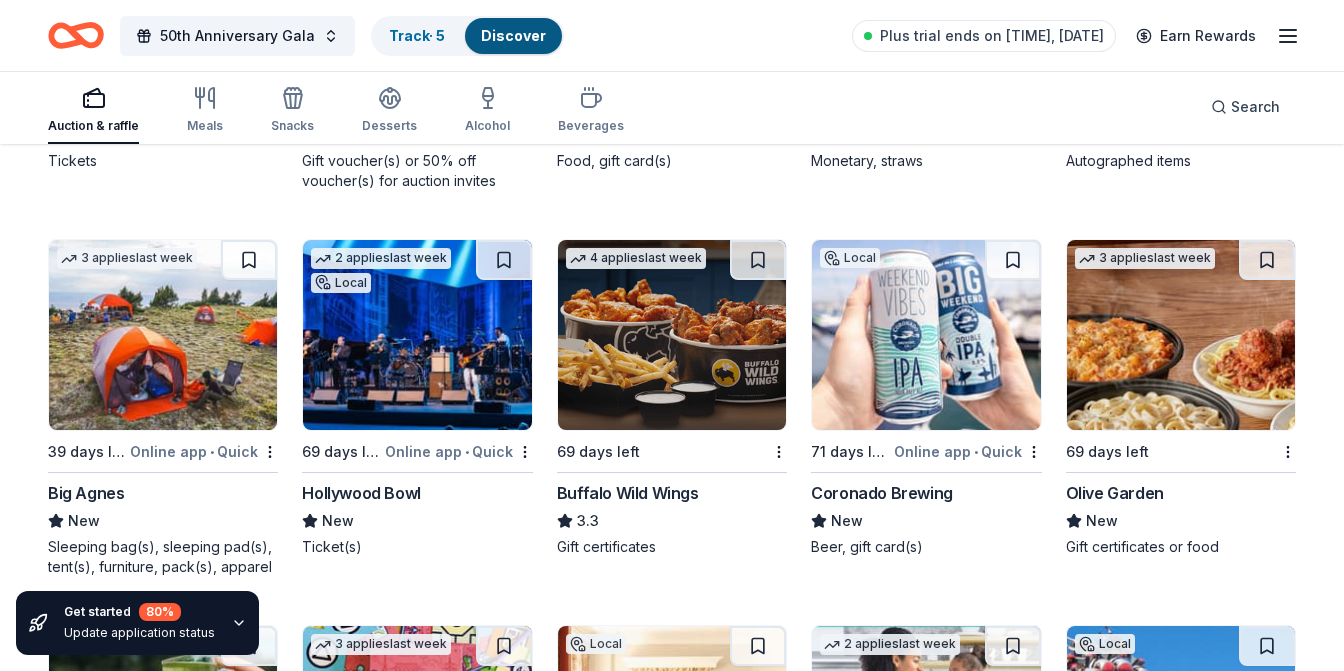 scroll, scrollTop: 15014, scrollLeft: 0, axis: vertical 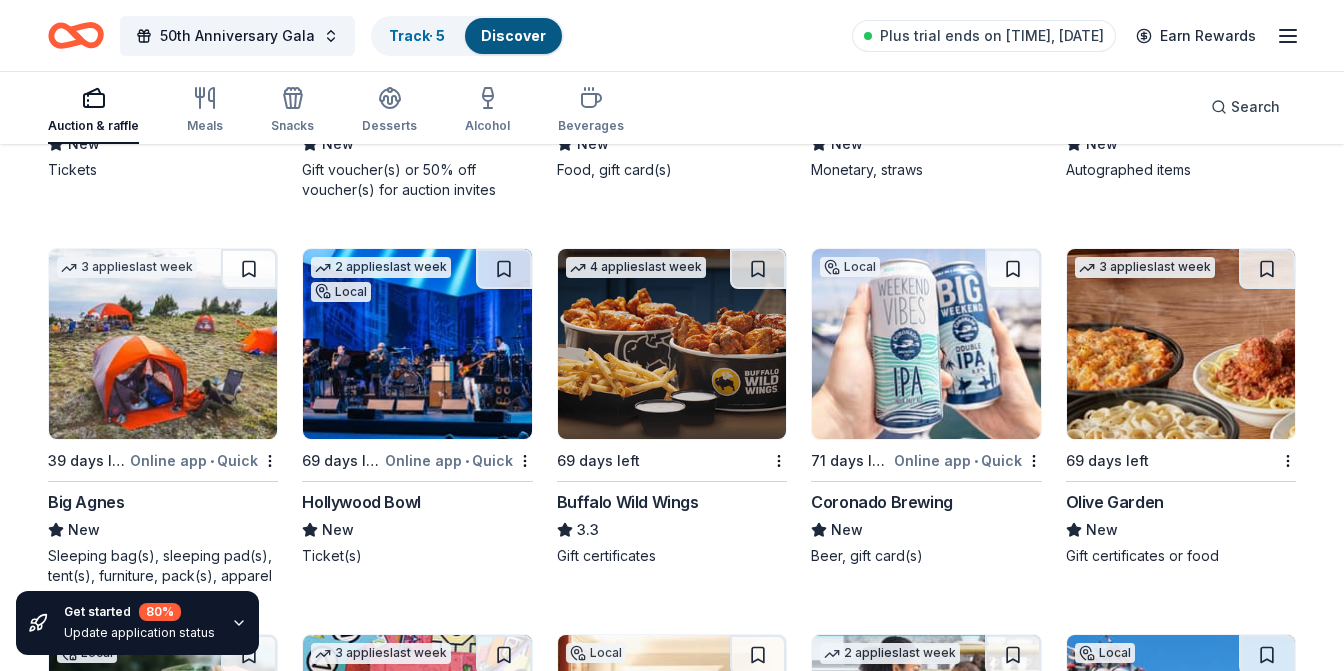 click at bounding box center (417, 344) 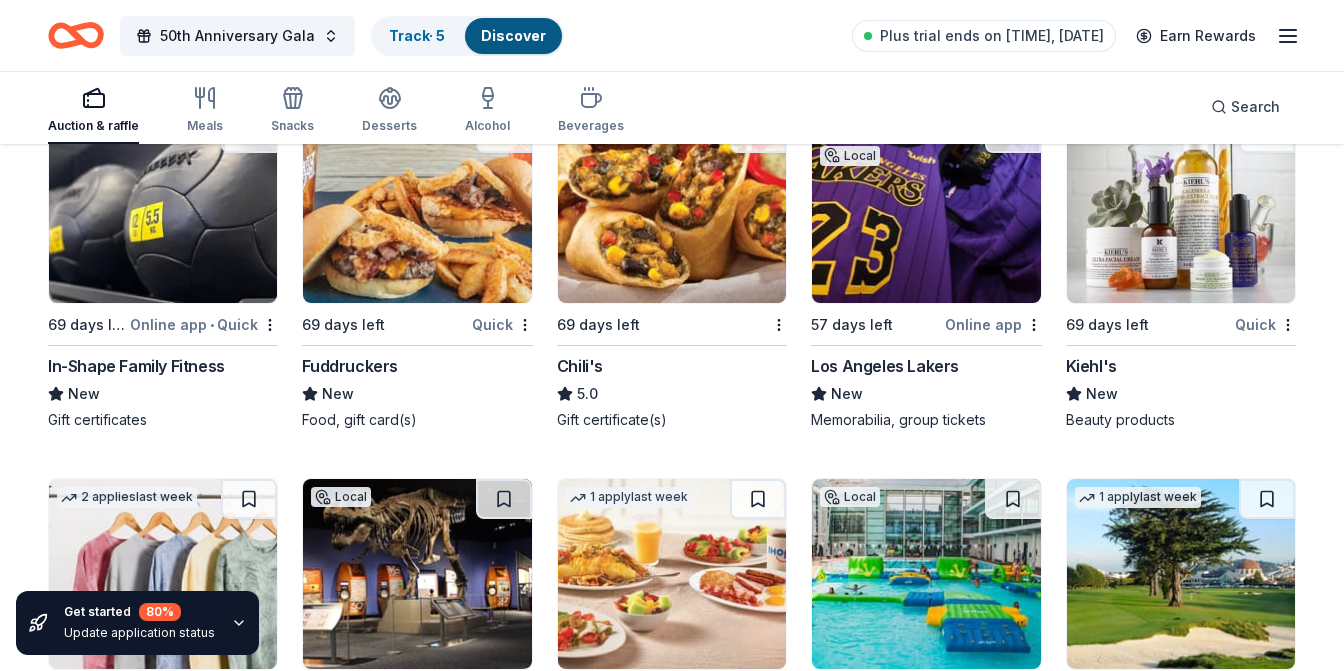 scroll, scrollTop: 14008, scrollLeft: 0, axis: vertical 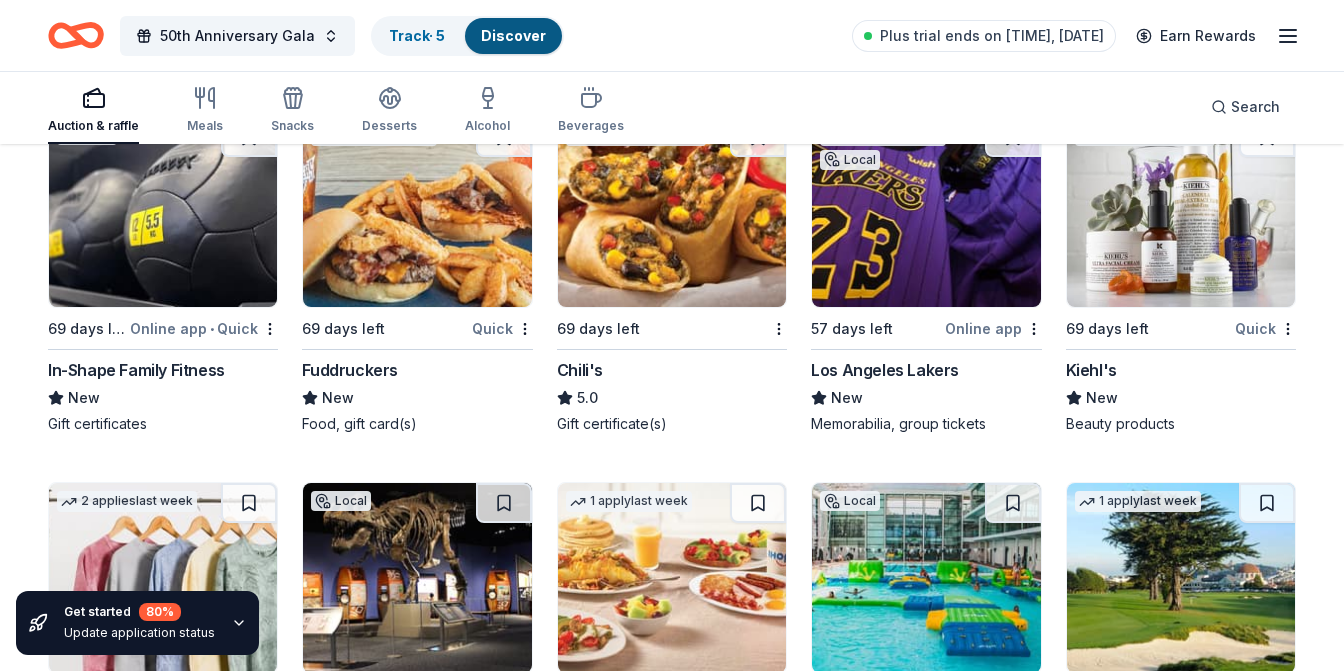 click at bounding box center (672, 212) 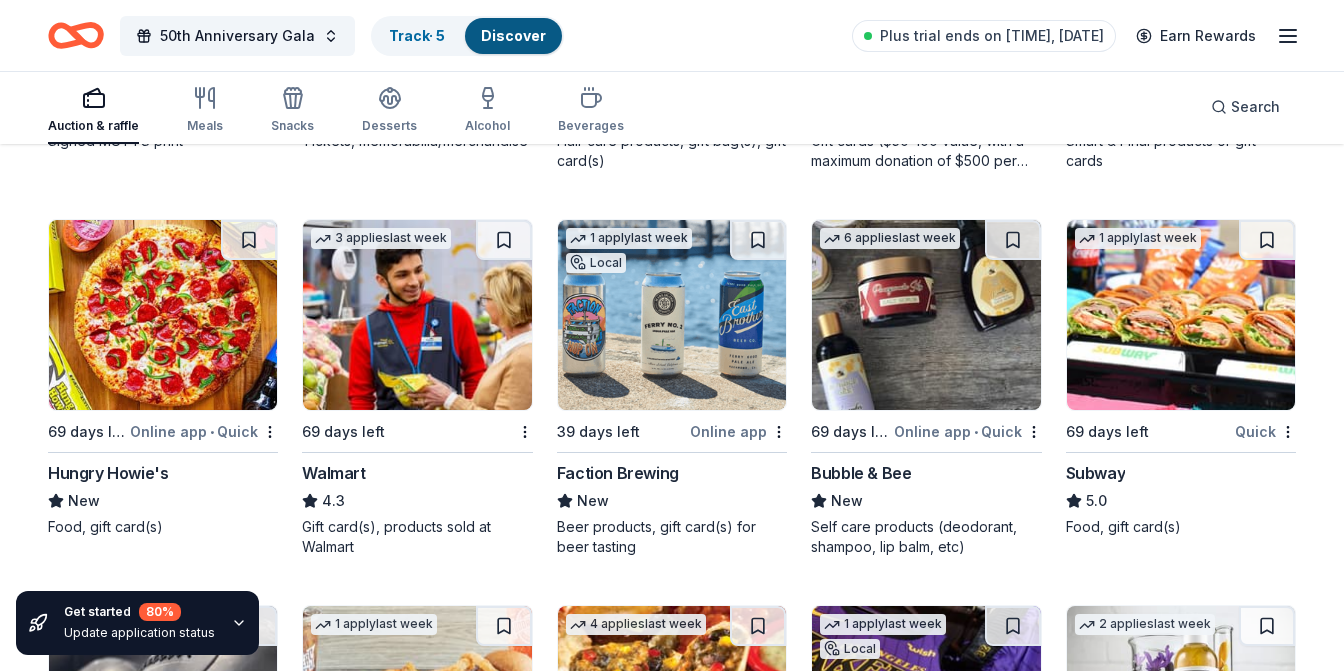 scroll, scrollTop: 13518, scrollLeft: 0, axis: vertical 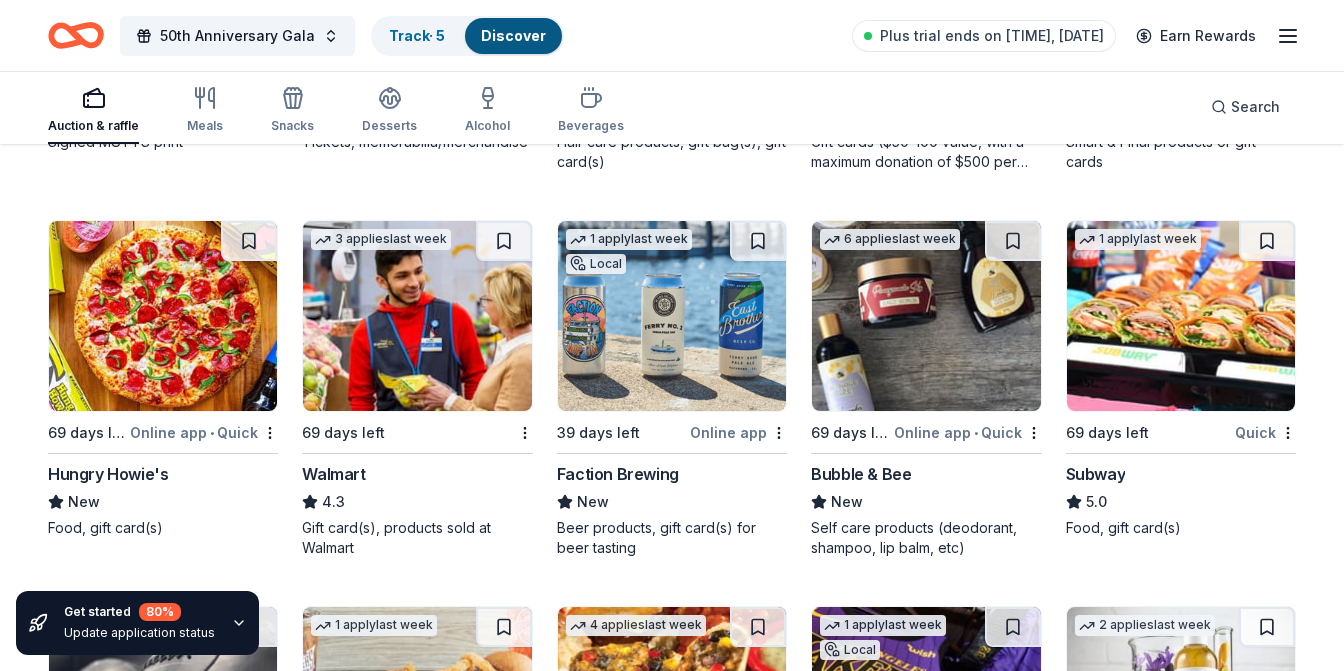 click on "Faction Brewing" at bounding box center (618, 474) 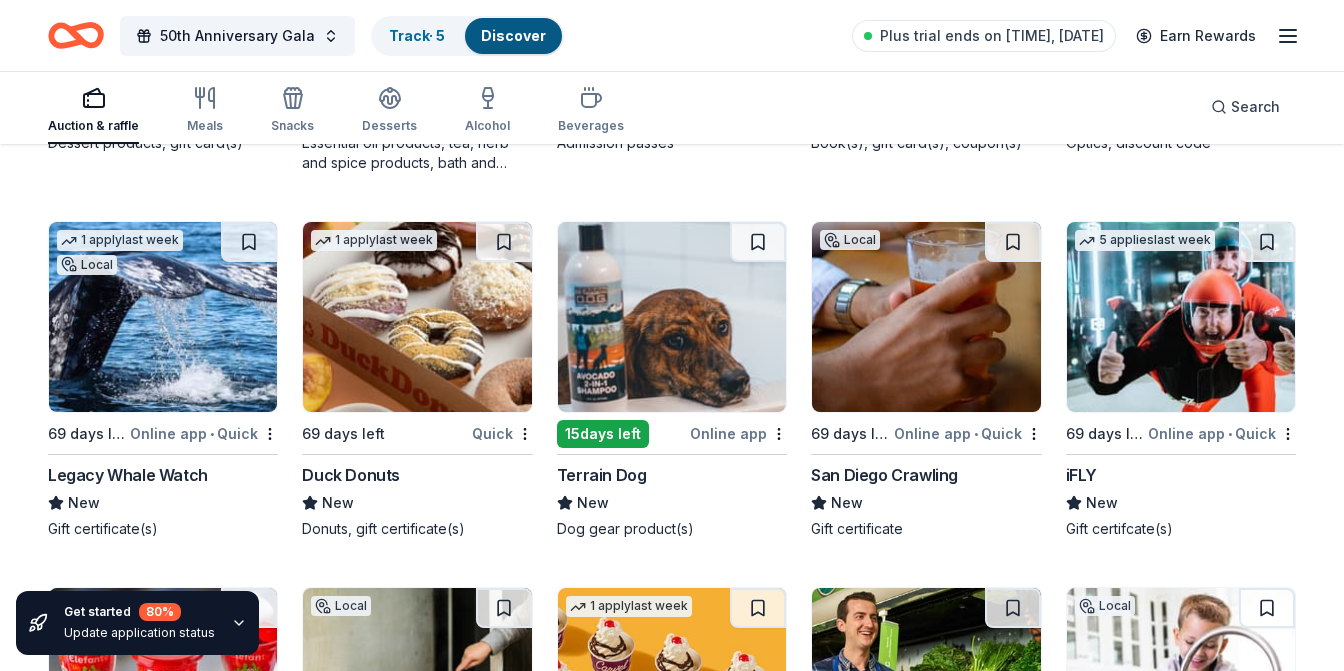 scroll, scrollTop: 11625, scrollLeft: 0, axis: vertical 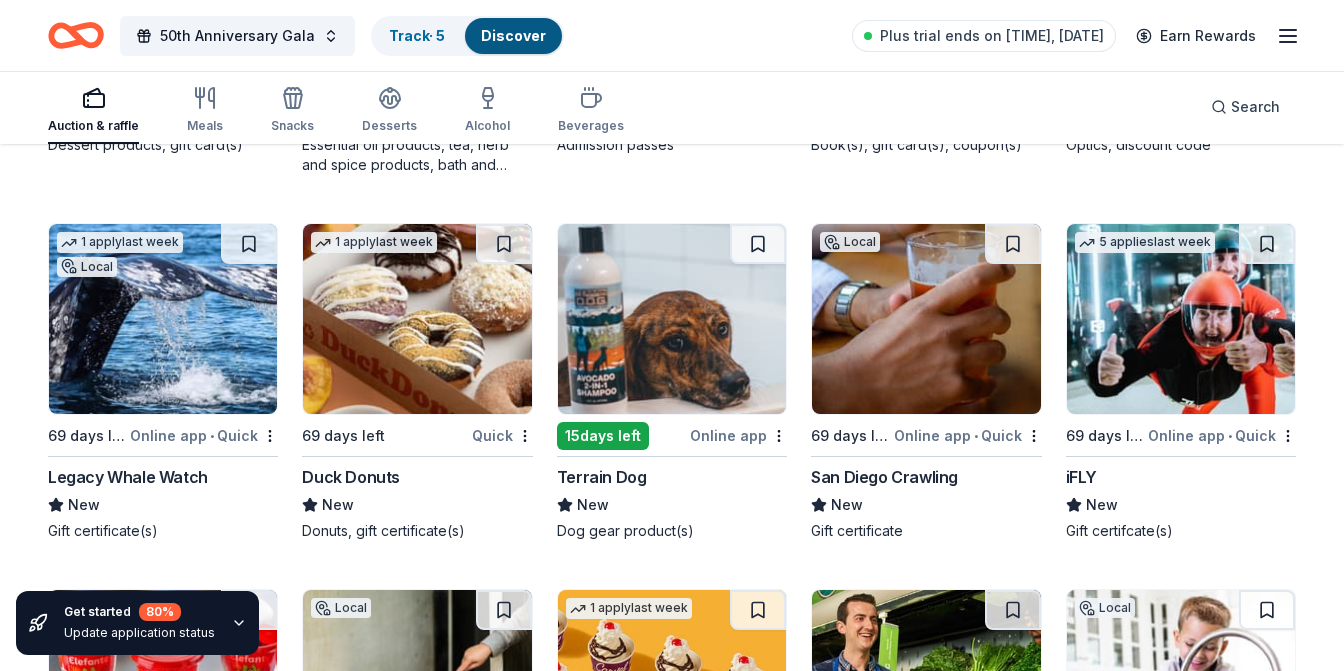click on "Duck Donuts" at bounding box center [351, 477] 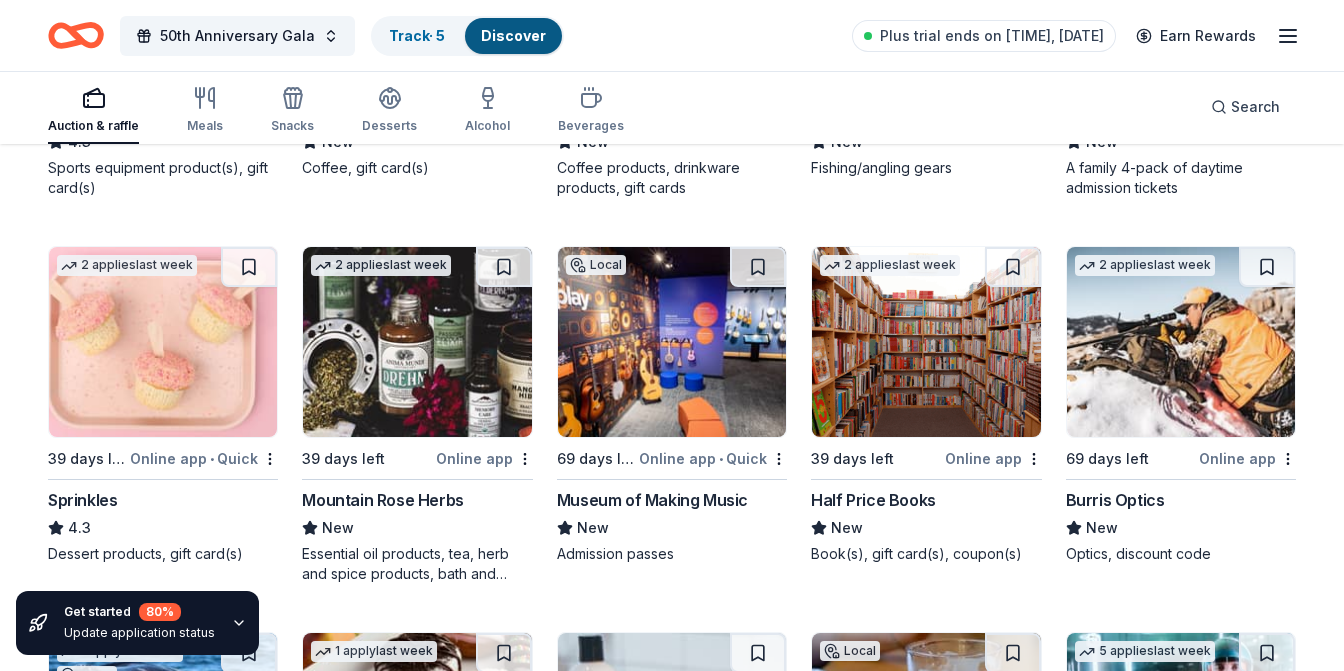 scroll, scrollTop: 11222, scrollLeft: 0, axis: vertical 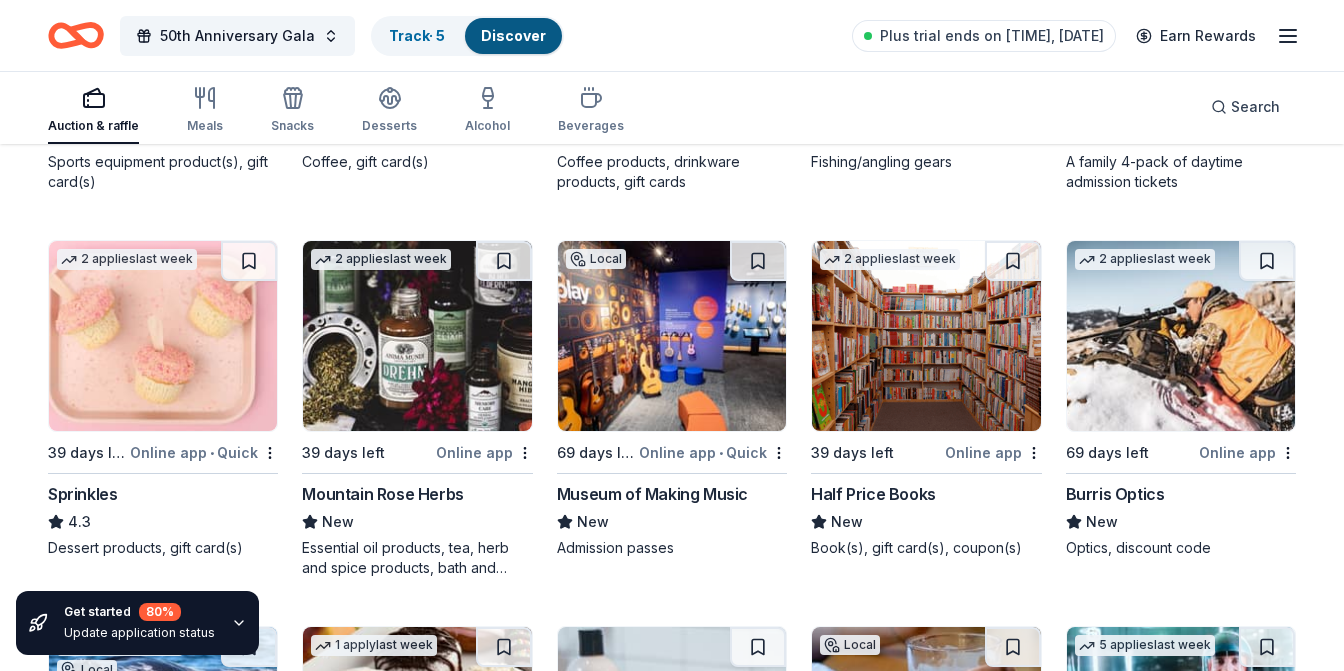 click at bounding box center (163, 336) 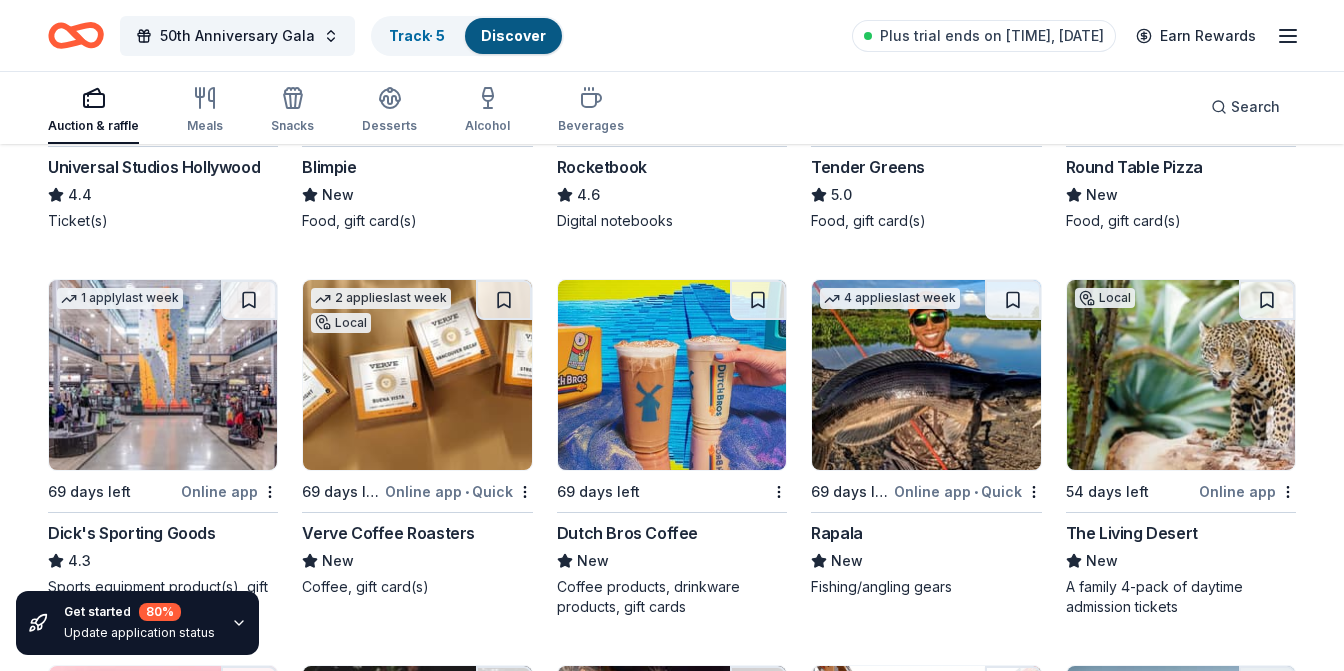 scroll, scrollTop: 10788, scrollLeft: 0, axis: vertical 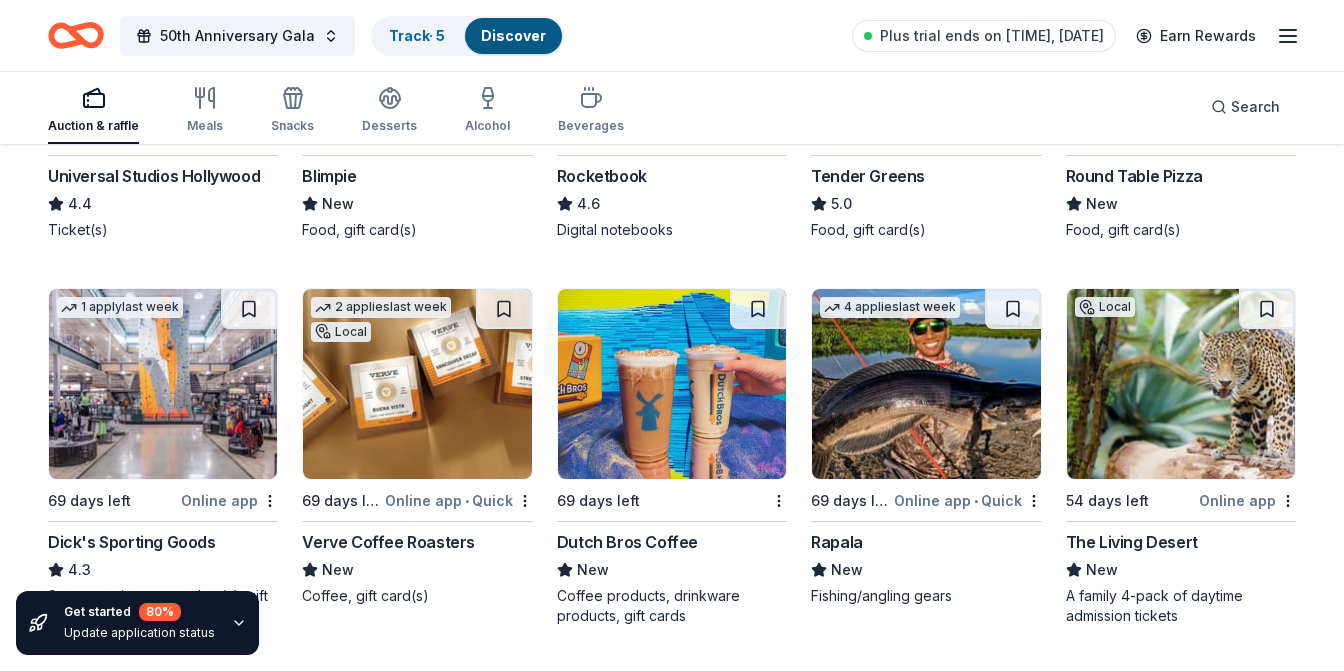 click on "Dutch Bros Coffee" at bounding box center (627, 542) 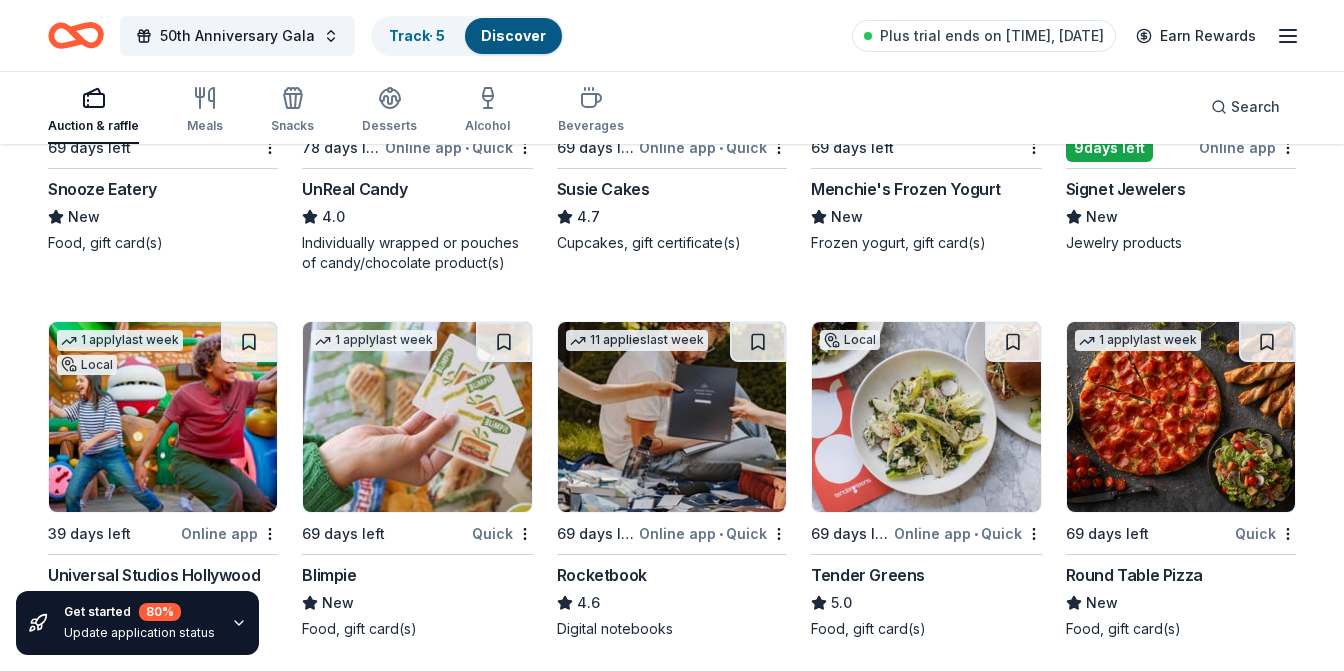 scroll, scrollTop: 10383, scrollLeft: 0, axis: vertical 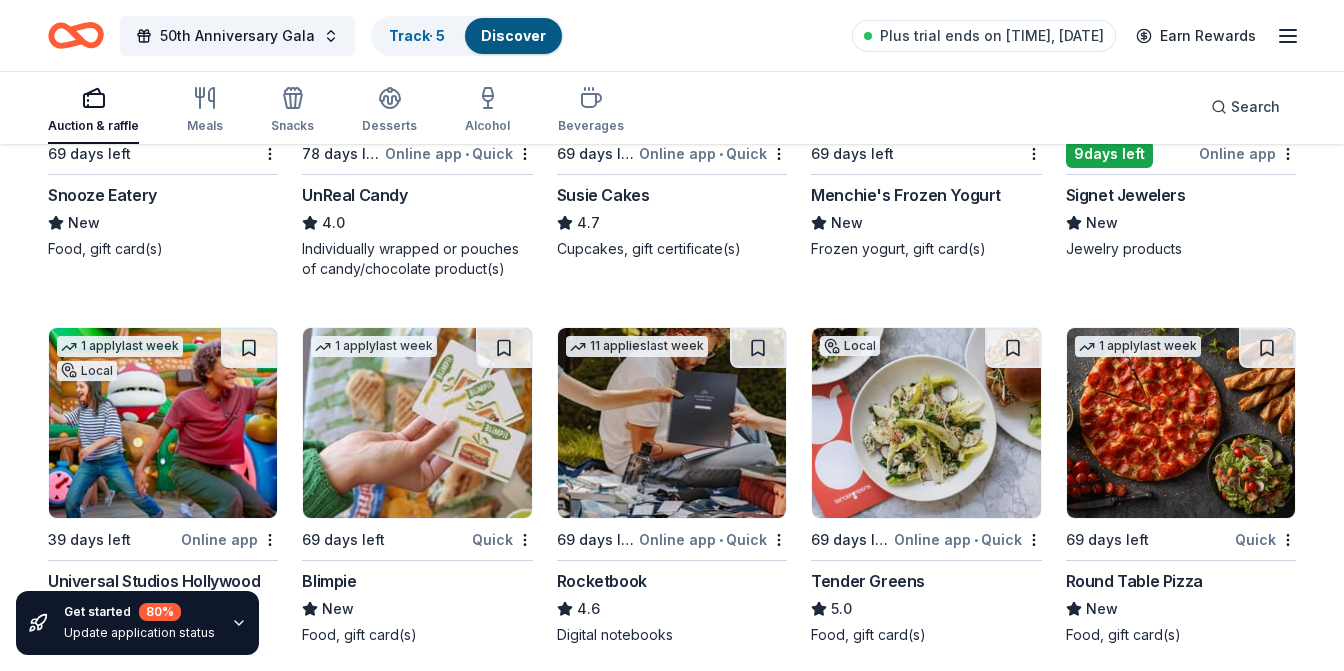 click at bounding box center (672, 423) 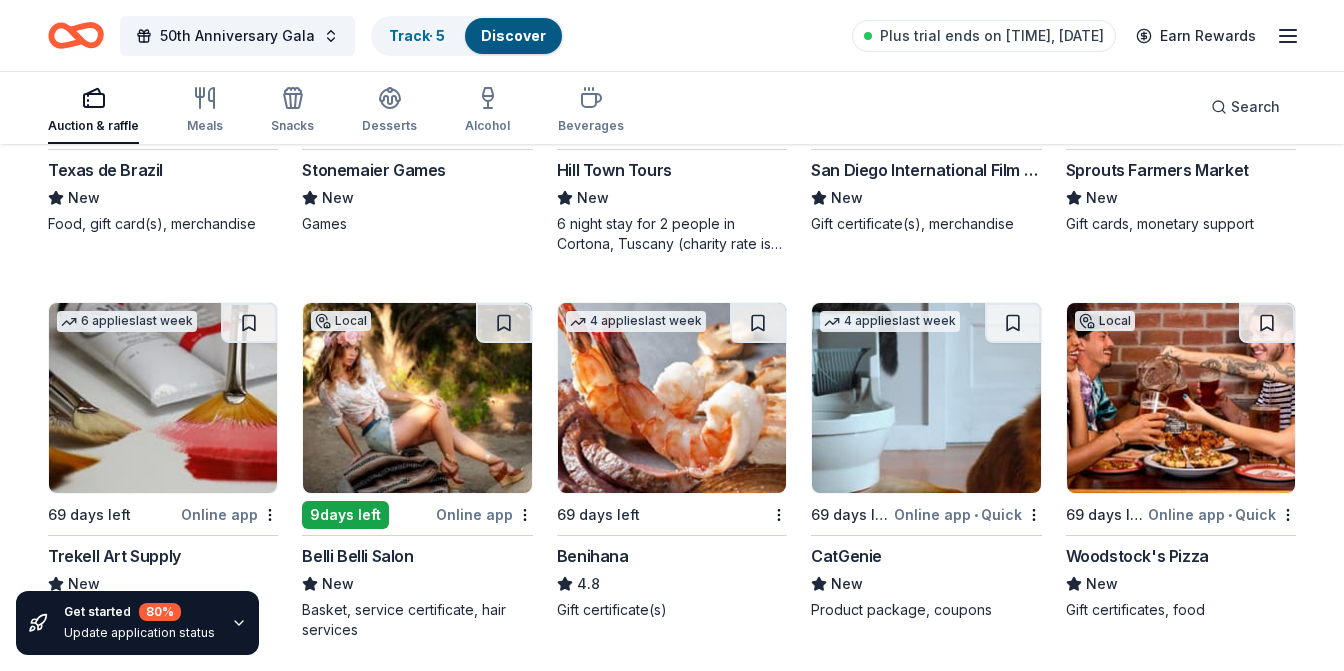 scroll, scrollTop: 8515, scrollLeft: 0, axis: vertical 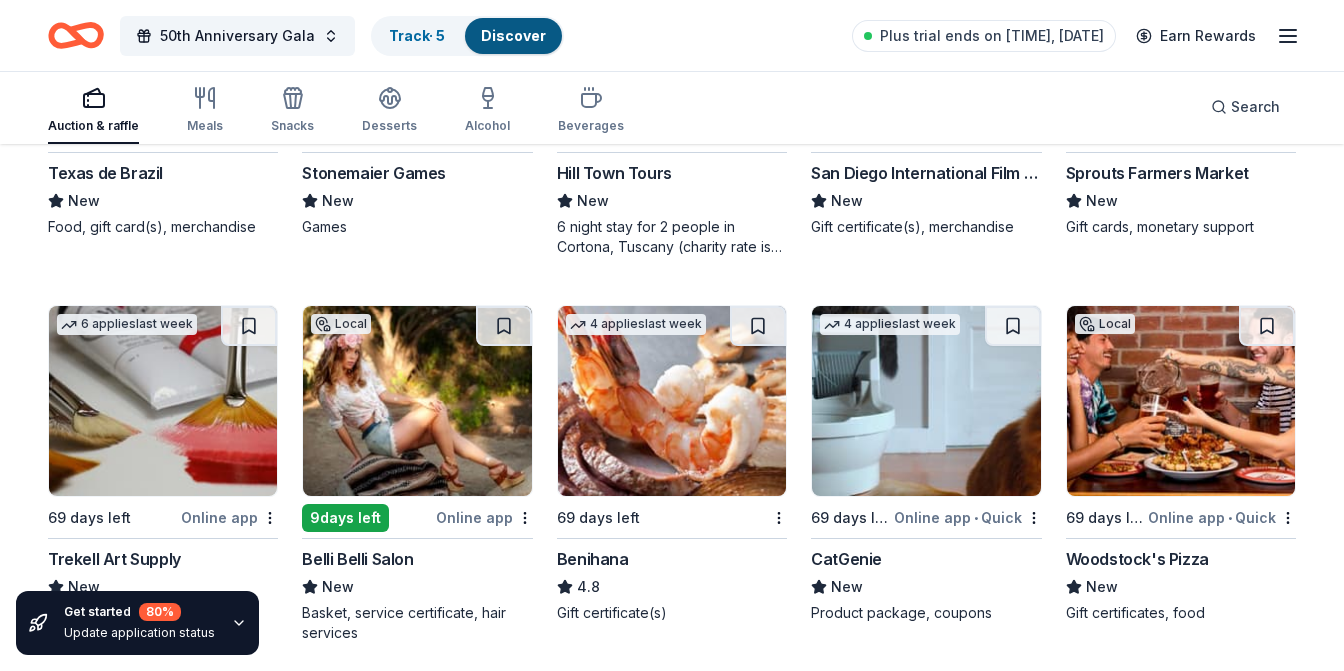 click on "Benihana" at bounding box center [593, 559] 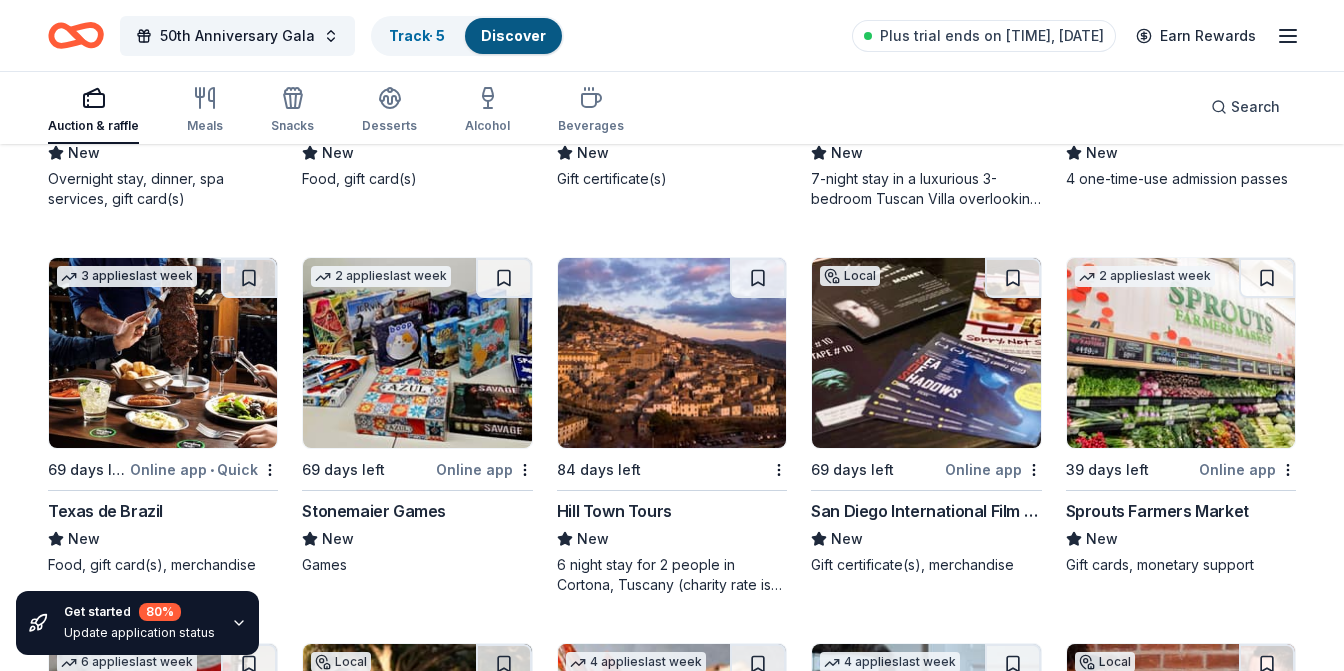 scroll, scrollTop: 8172, scrollLeft: 0, axis: vertical 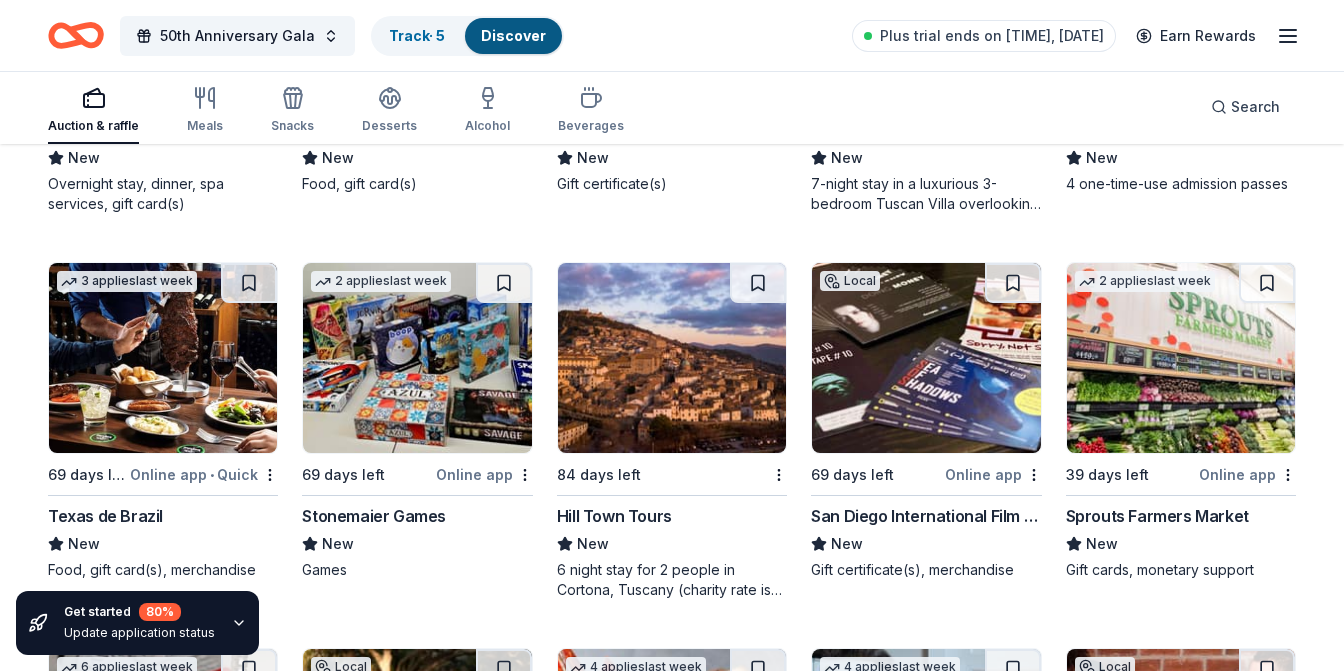 click on "Stonemaier Games" at bounding box center (374, 516) 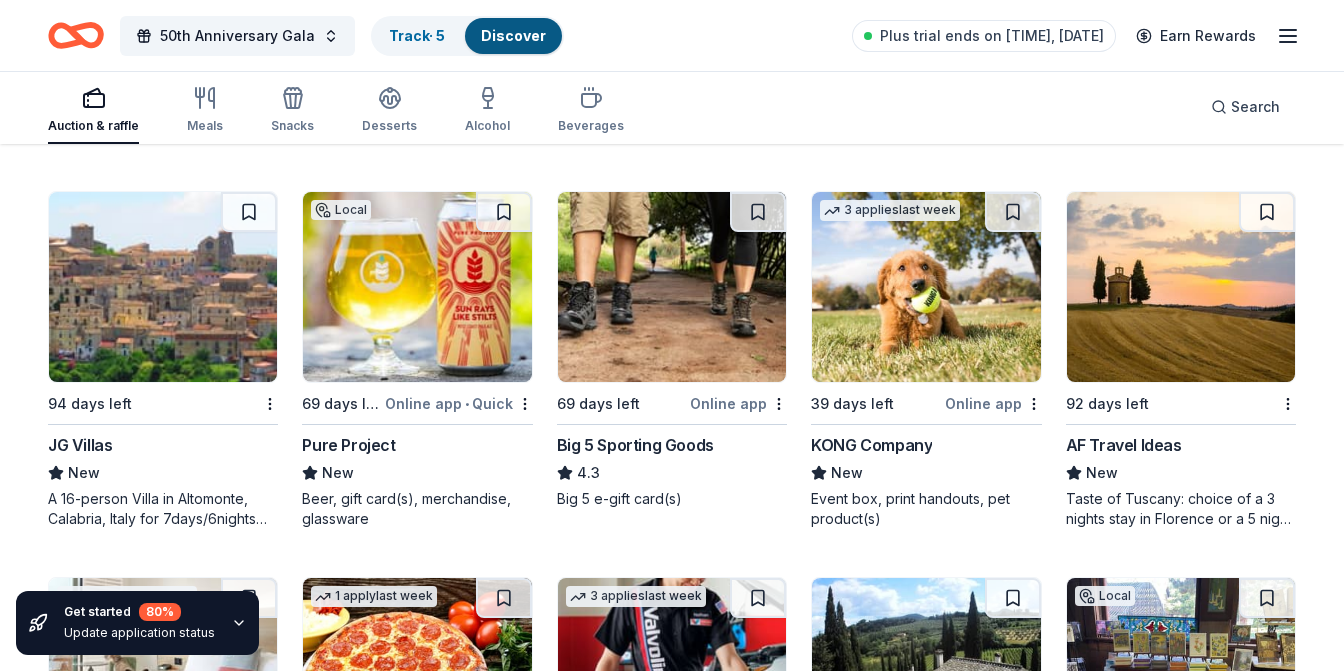scroll, scrollTop: 7470, scrollLeft: 0, axis: vertical 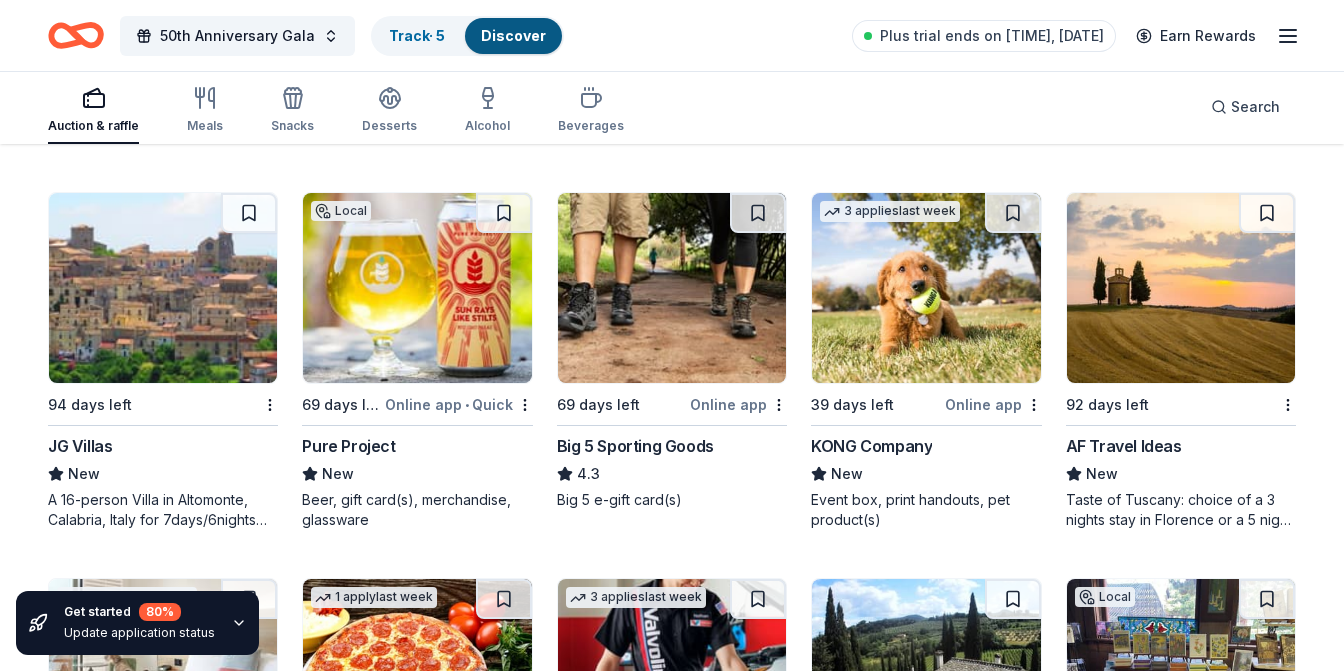 click on "A 16-person Villa in Altomonte, Calabria, Italy for 7days/6nights (Retail value is $20k; you keep any proceeds above our charity rate of $8k), includes an epicurean breakfast prepared daily by a local chef, free all-inclusive access to the wine cellar, a privately guided walking tour of the town of Altomonte, a private cooking class featuring world-famous Southern Italian cuisine" at bounding box center (163, 510) 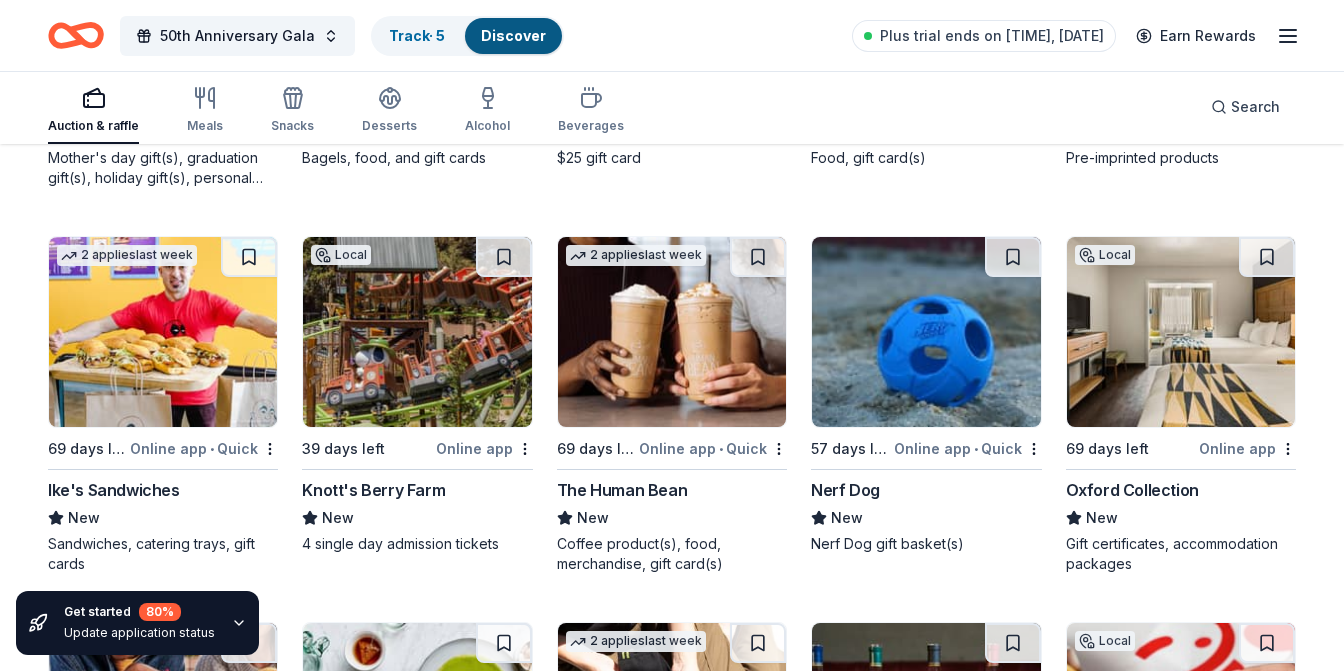 scroll, scrollTop: 5881, scrollLeft: 0, axis: vertical 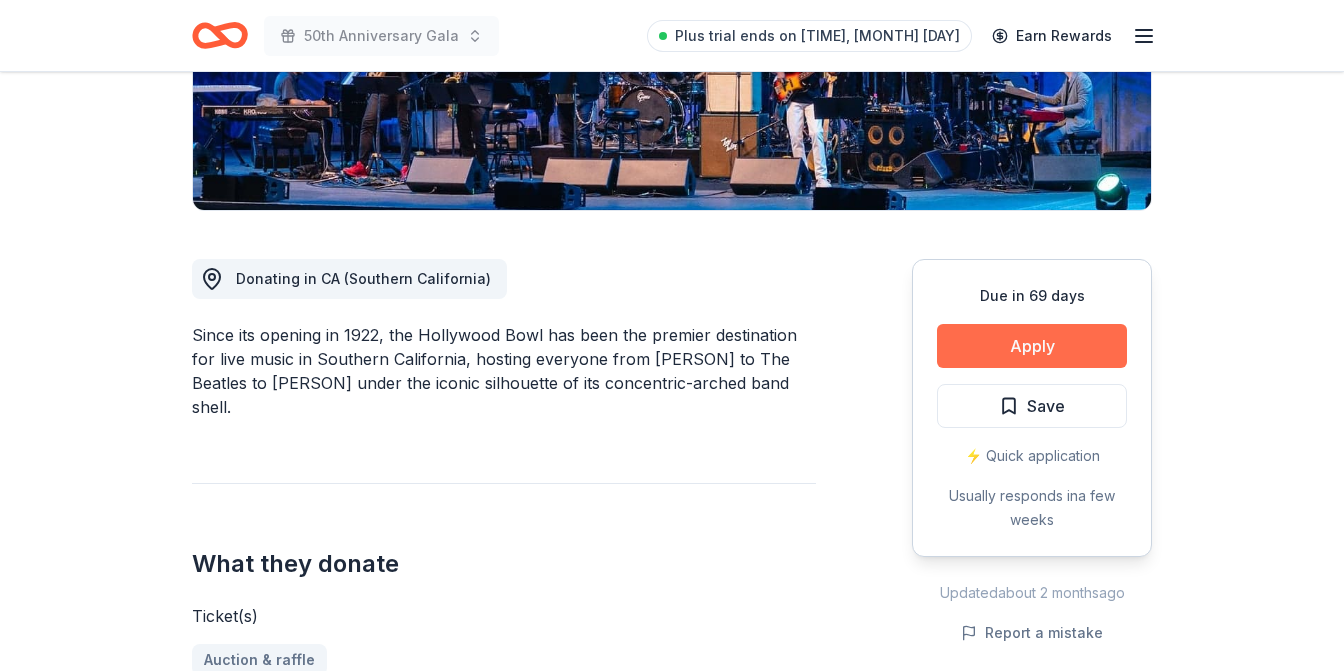 click on "Apply" at bounding box center [1032, 346] 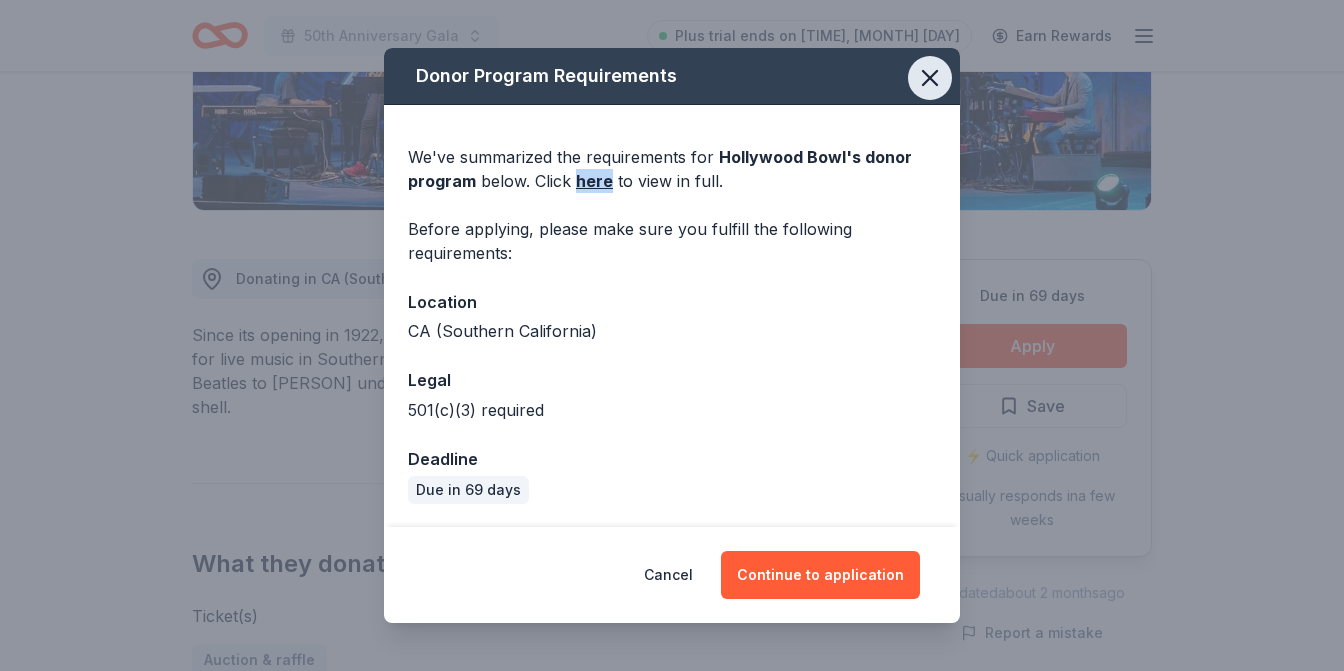 click 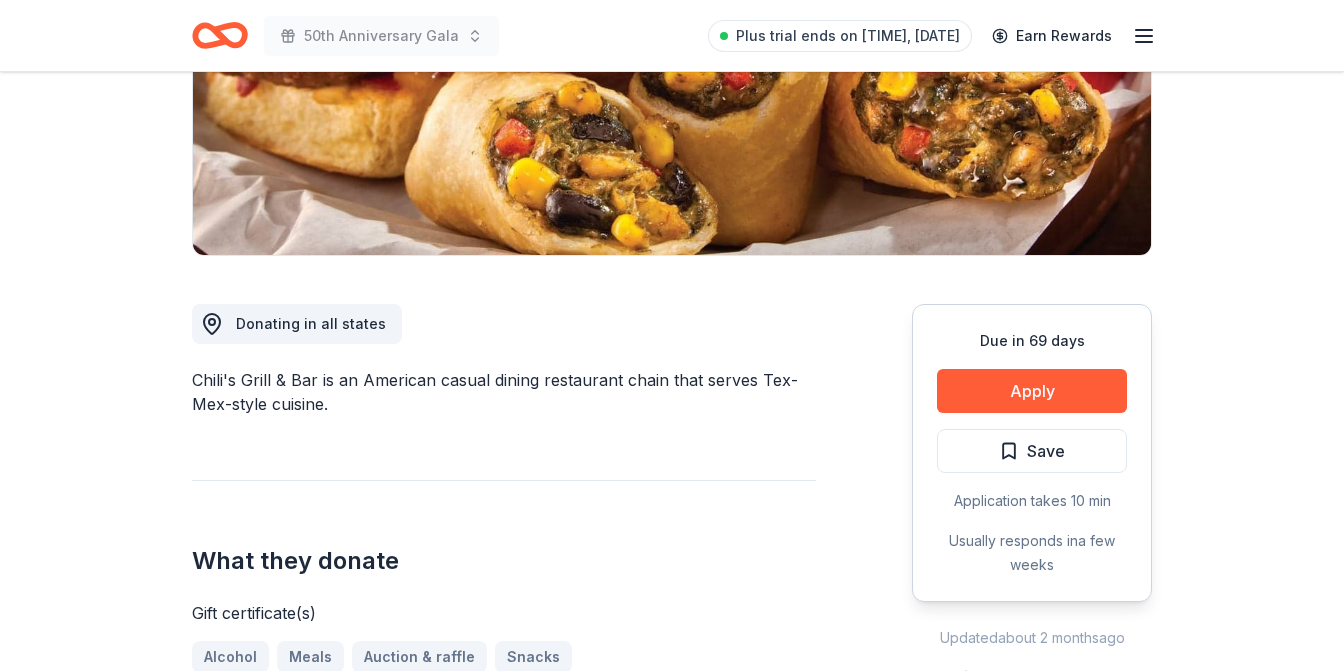 scroll, scrollTop: 239, scrollLeft: 0, axis: vertical 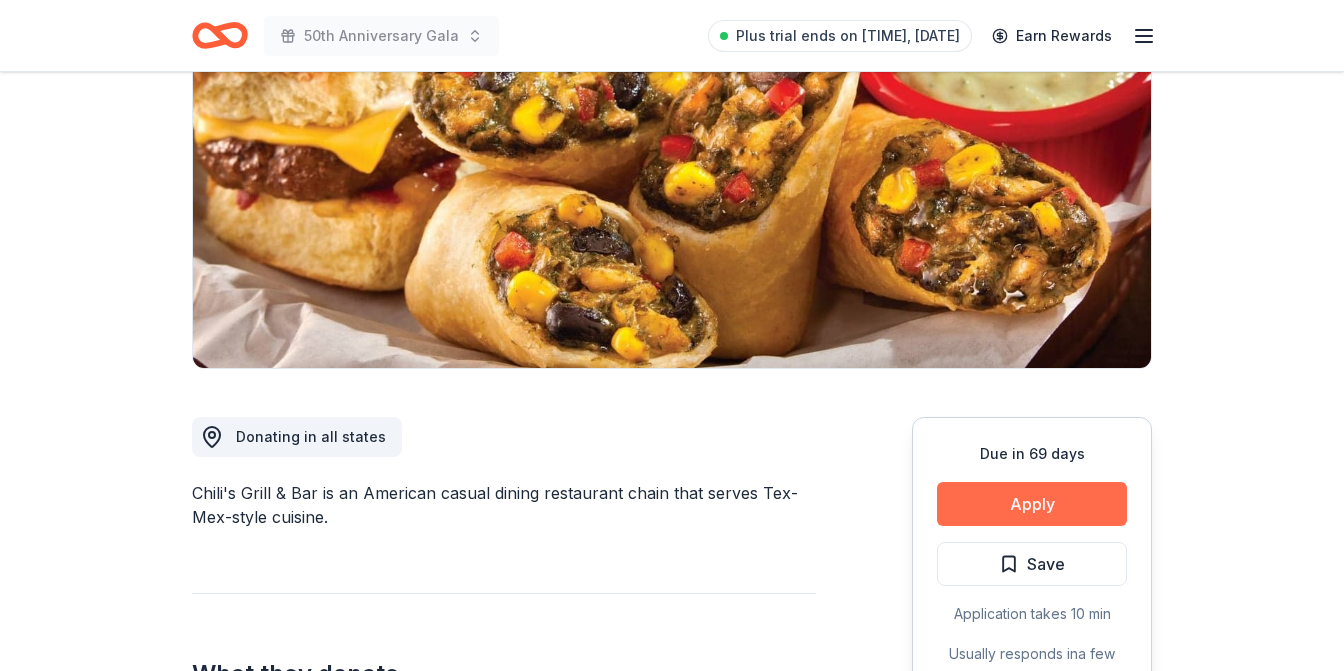 click on "Apply" at bounding box center (1032, 504) 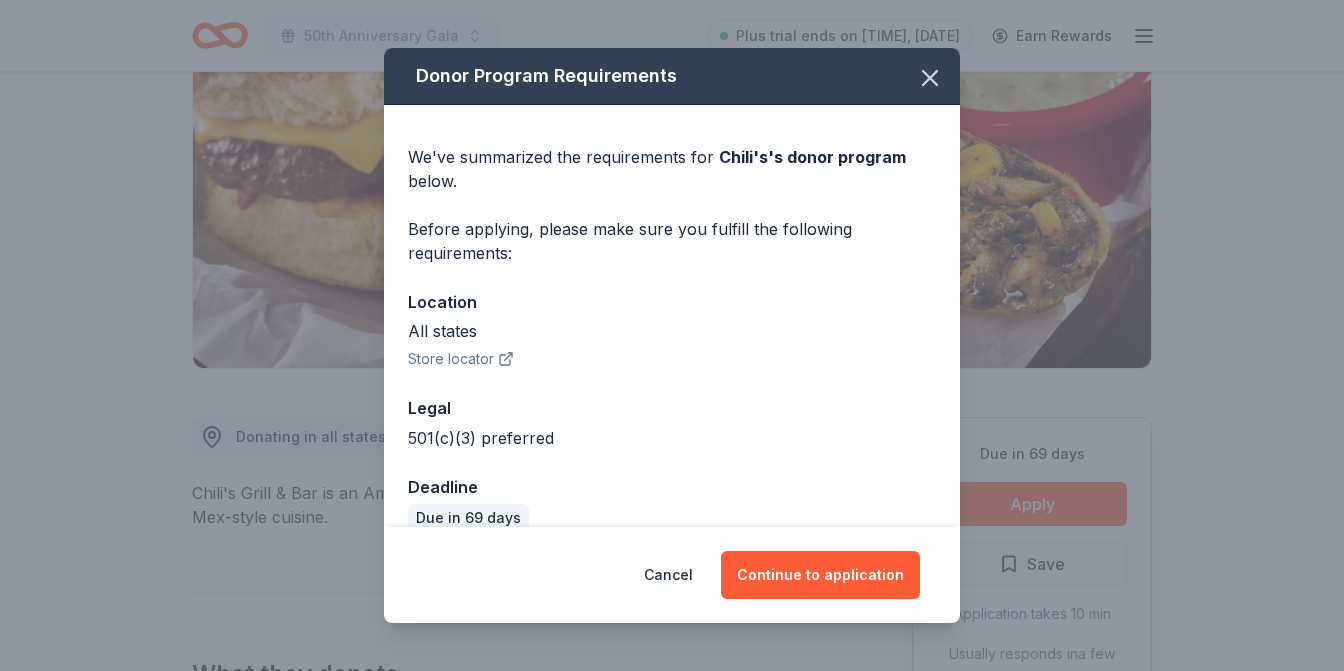 scroll, scrollTop: 18, scrollLeft: 0, axis: vertical 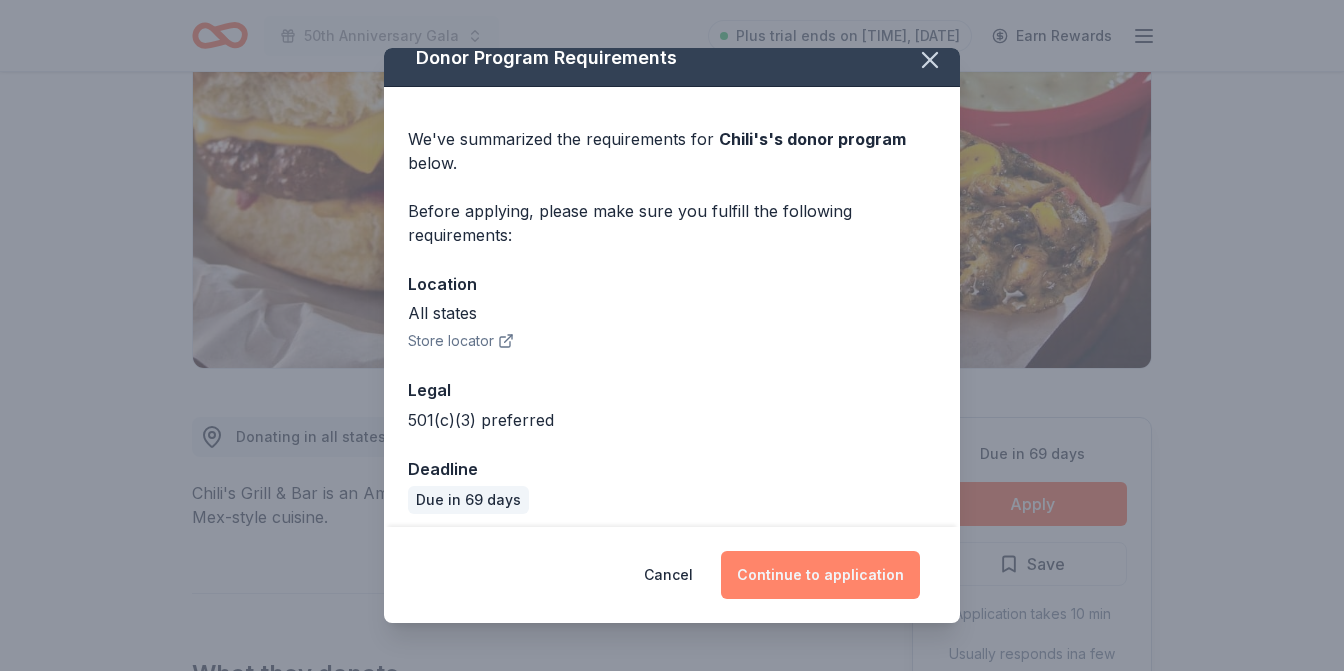 click on "Continue to application" at bounding box center (820, 575) 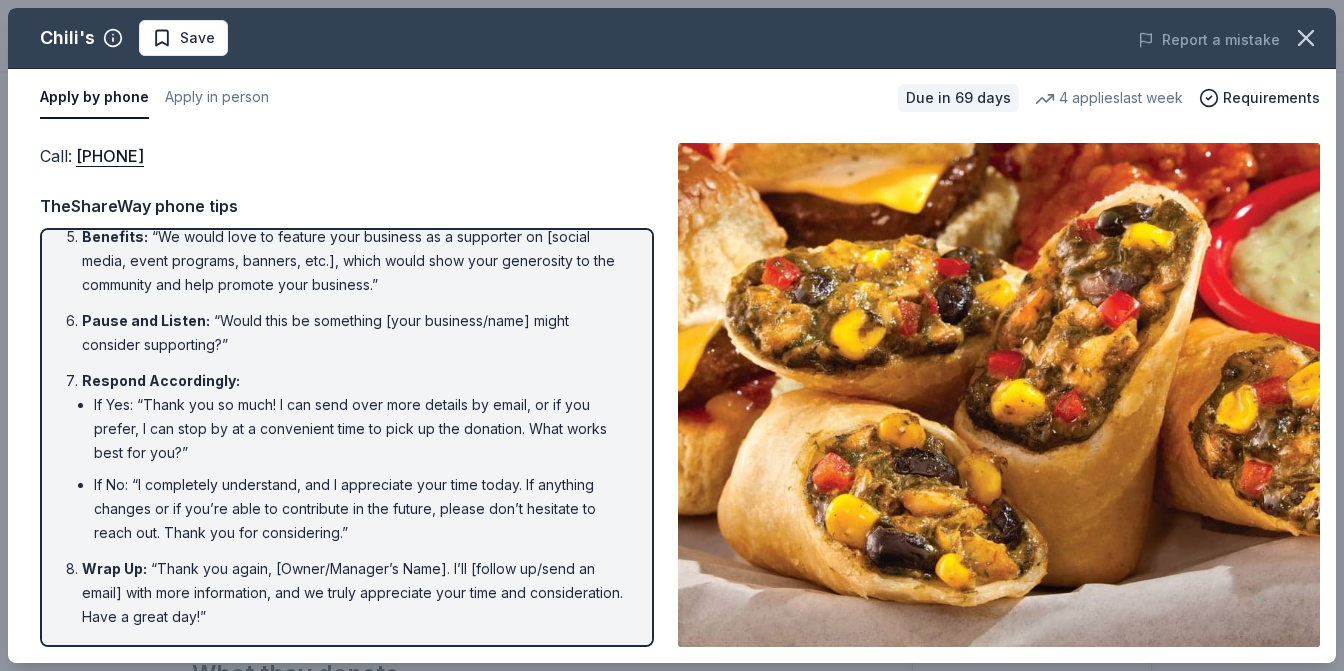 scroll, scrollTop: 356, scrollLeft: 0, axis: vertical 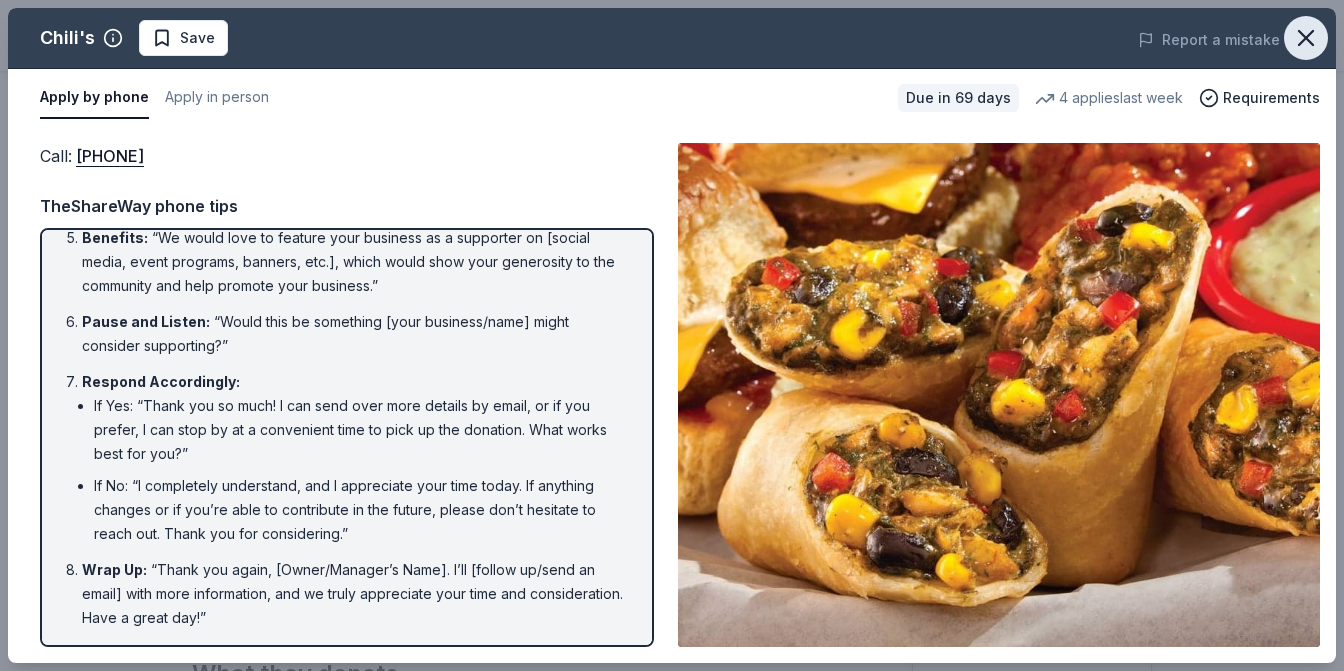 click 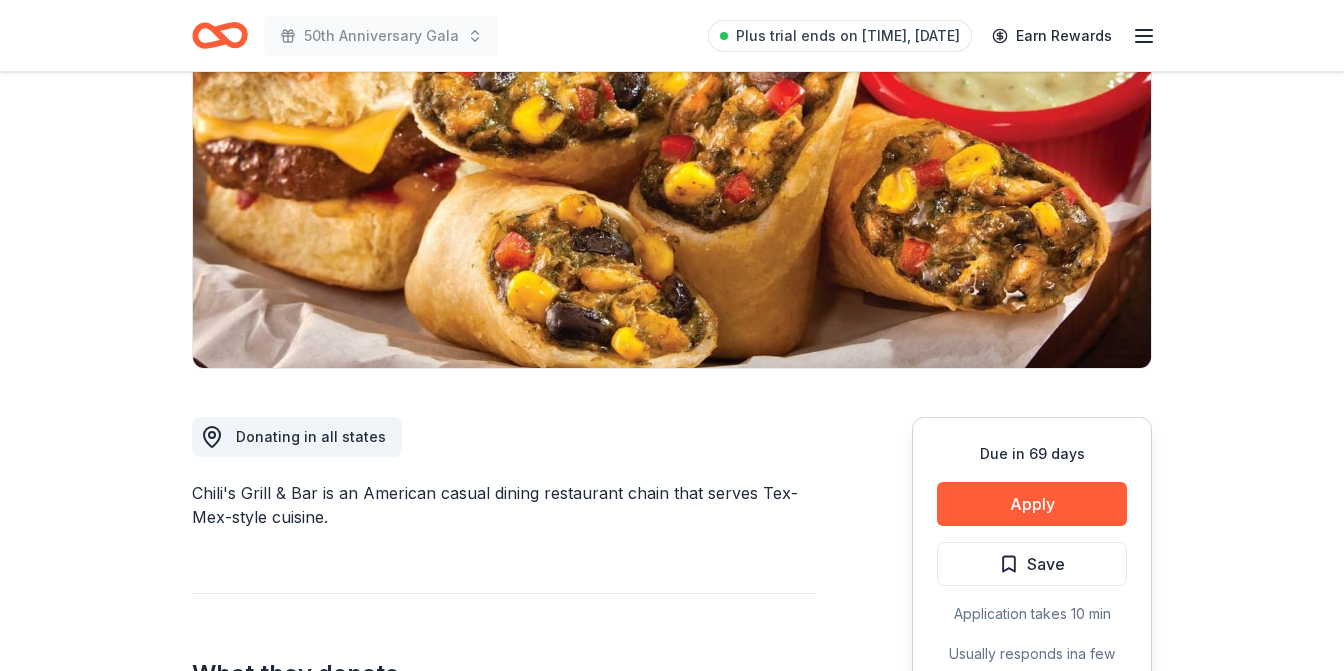 click 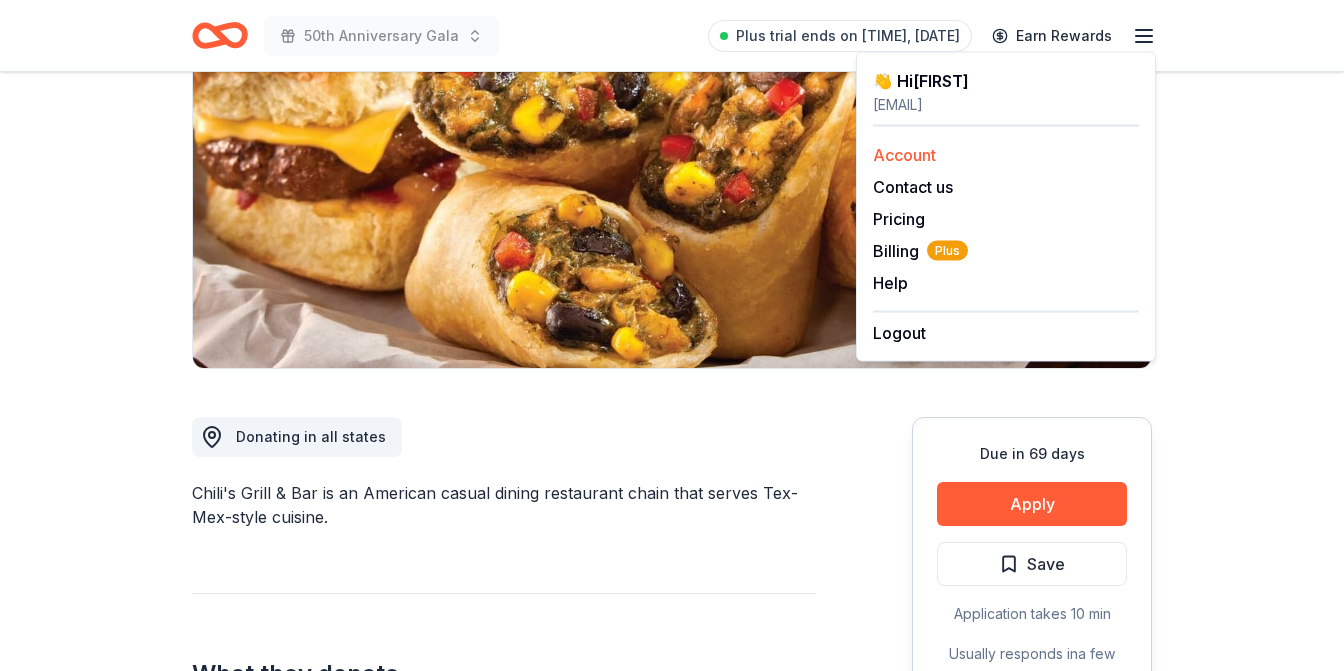 click on "Account" at bounding box center [904, 155] 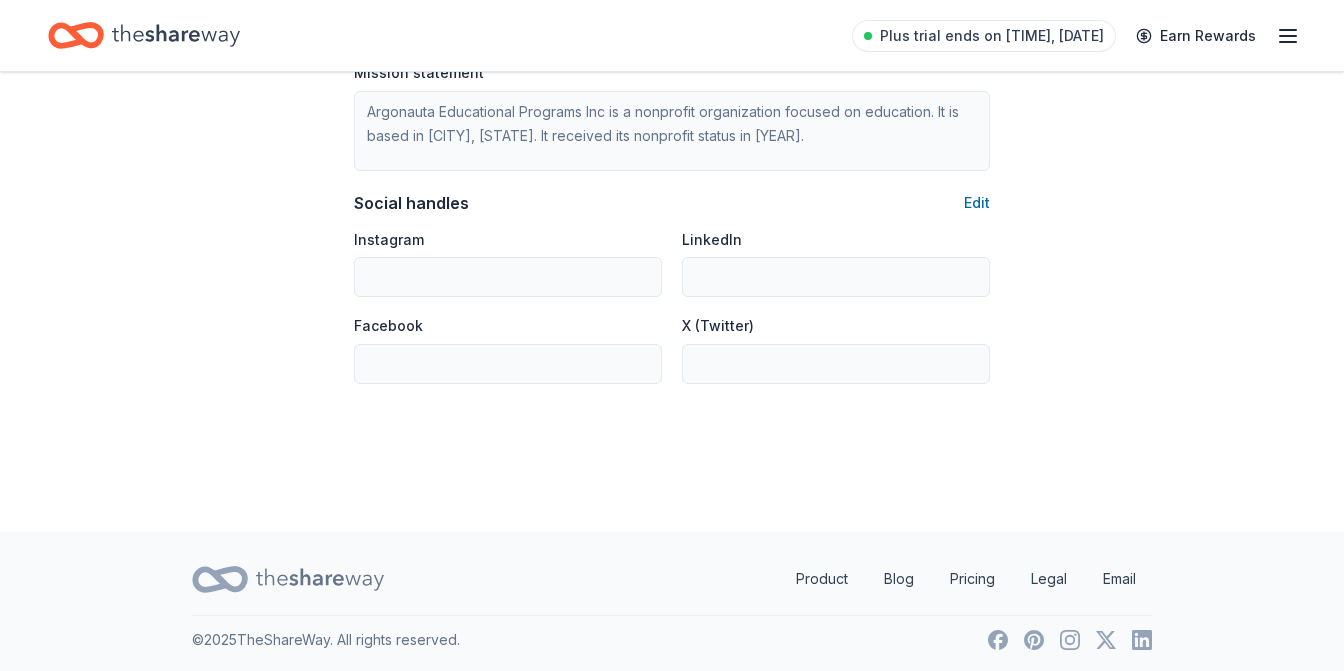 scroll, scrollTop: 1326, scrollLeft: 0, axis: vertical 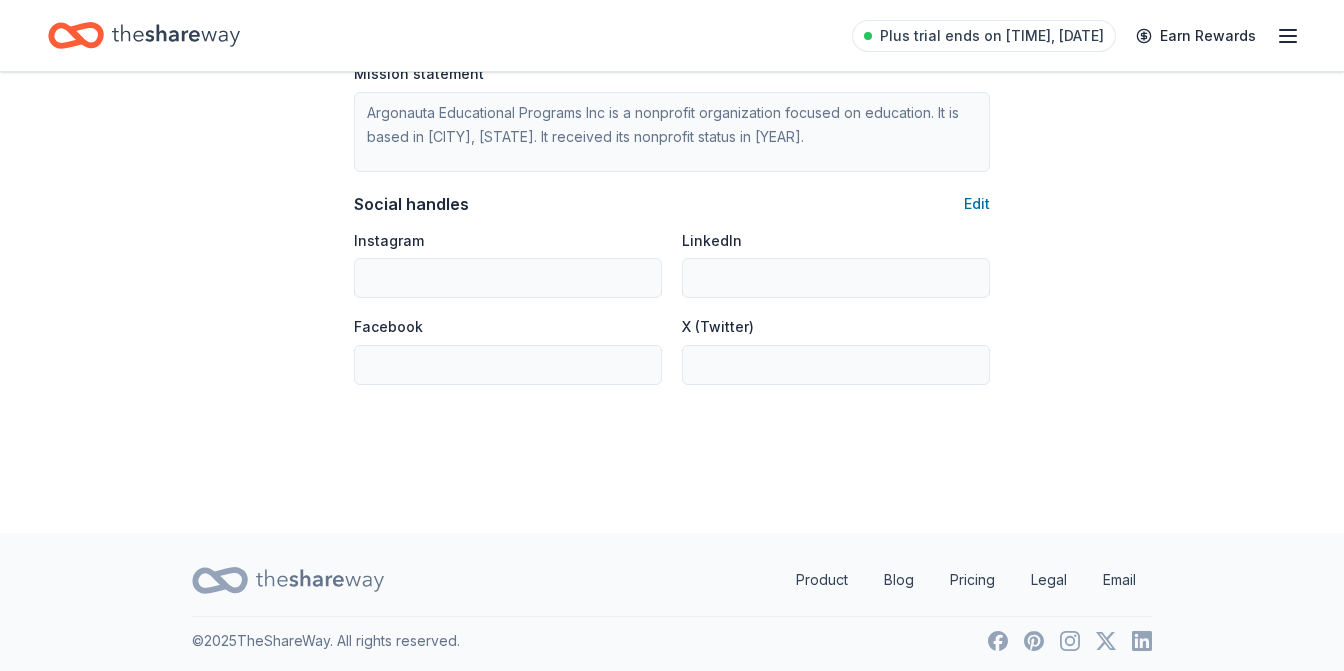 click 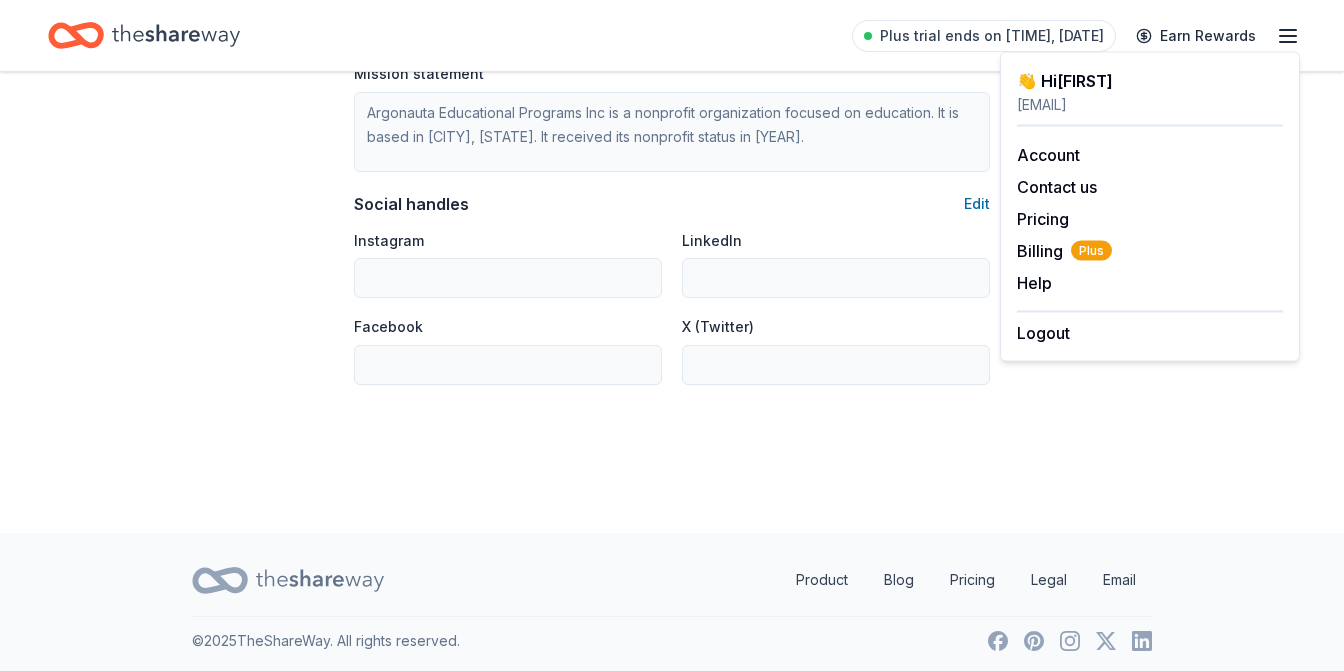 click 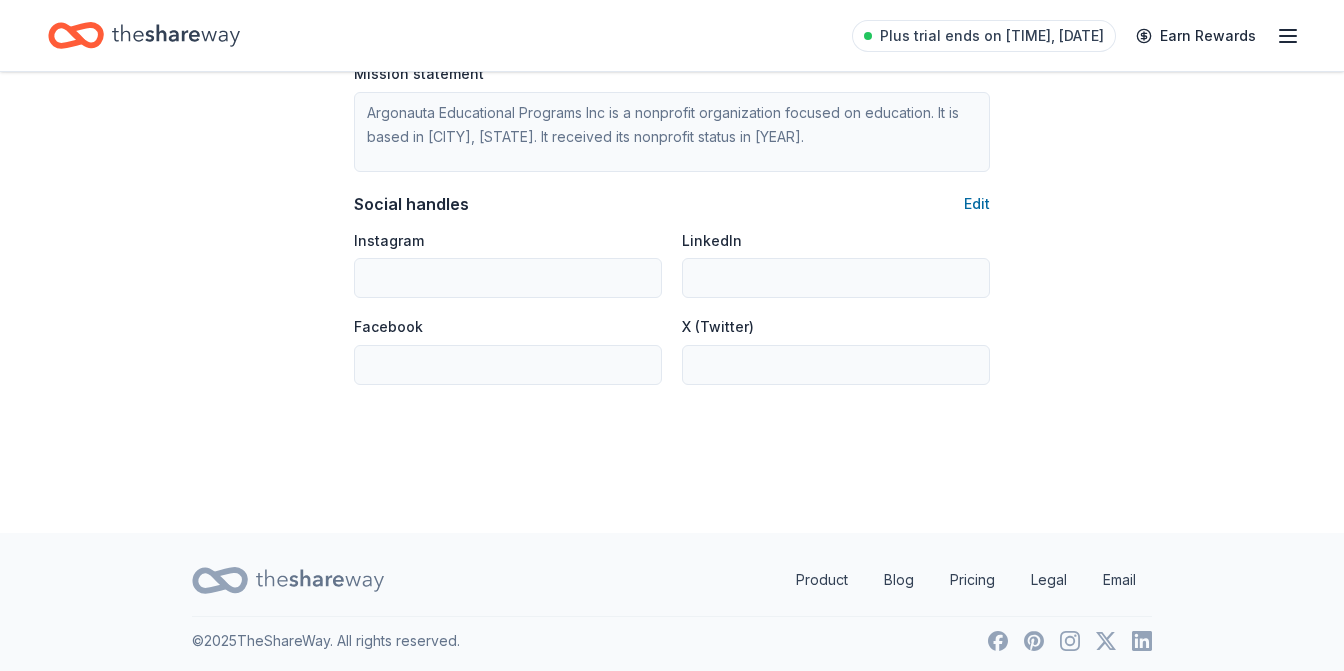scroll, scrollTop: 0, scrollLeft: 0, axis: both 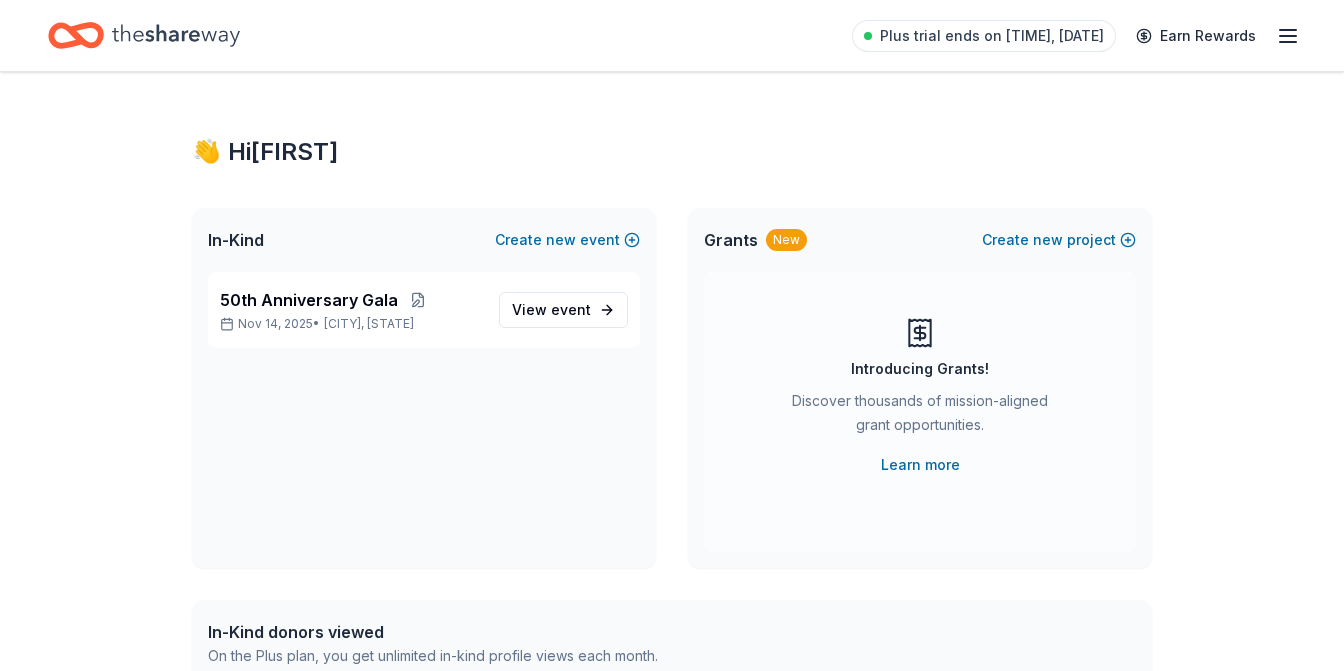 click 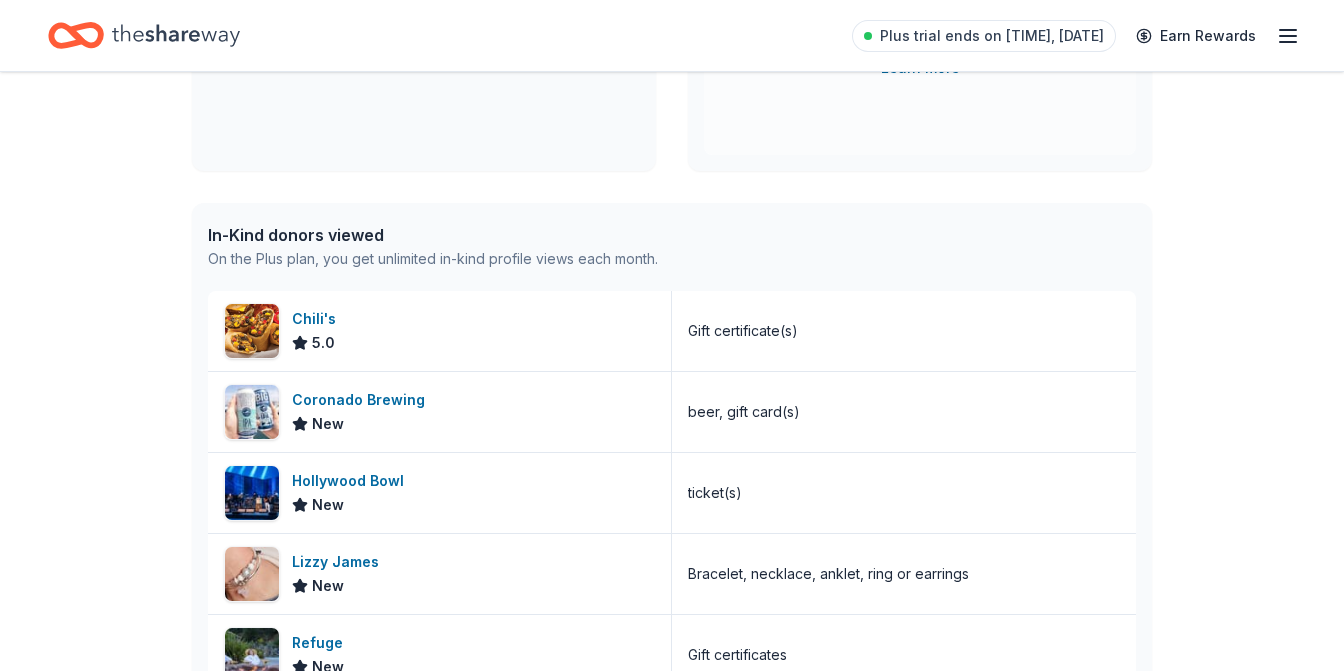 scroll, scrollTop: 508, scrollLeft: 0, axis: vertical 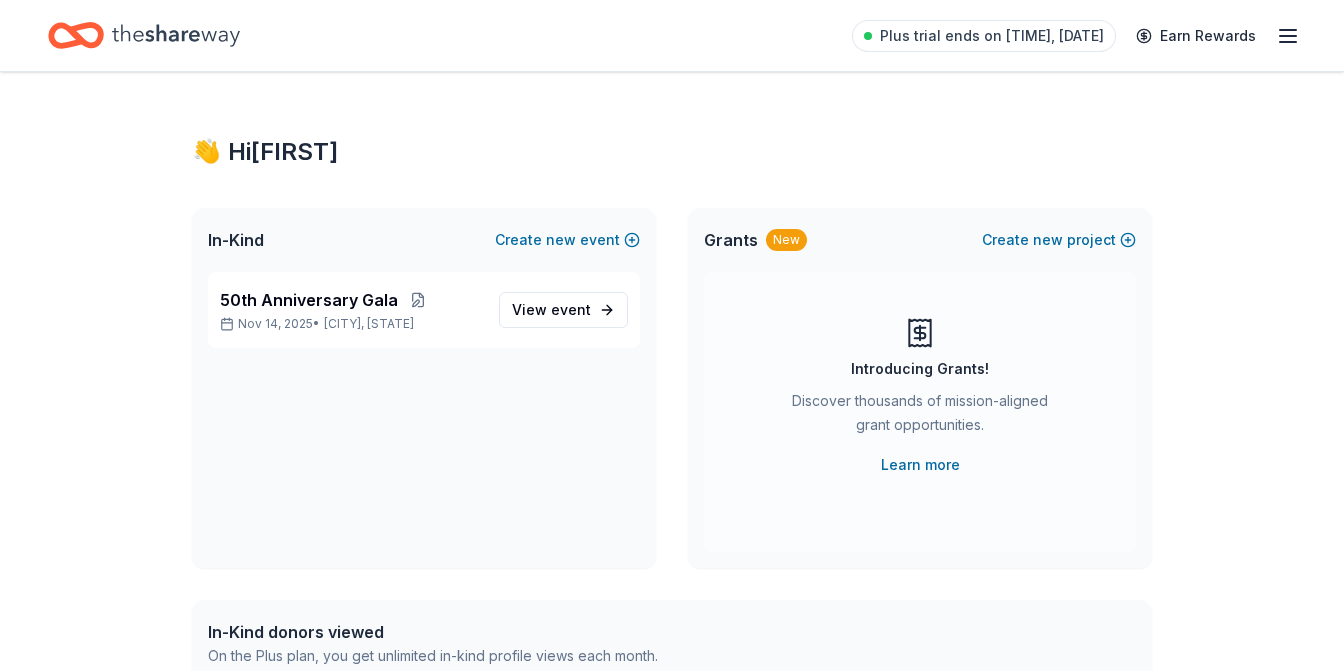 click 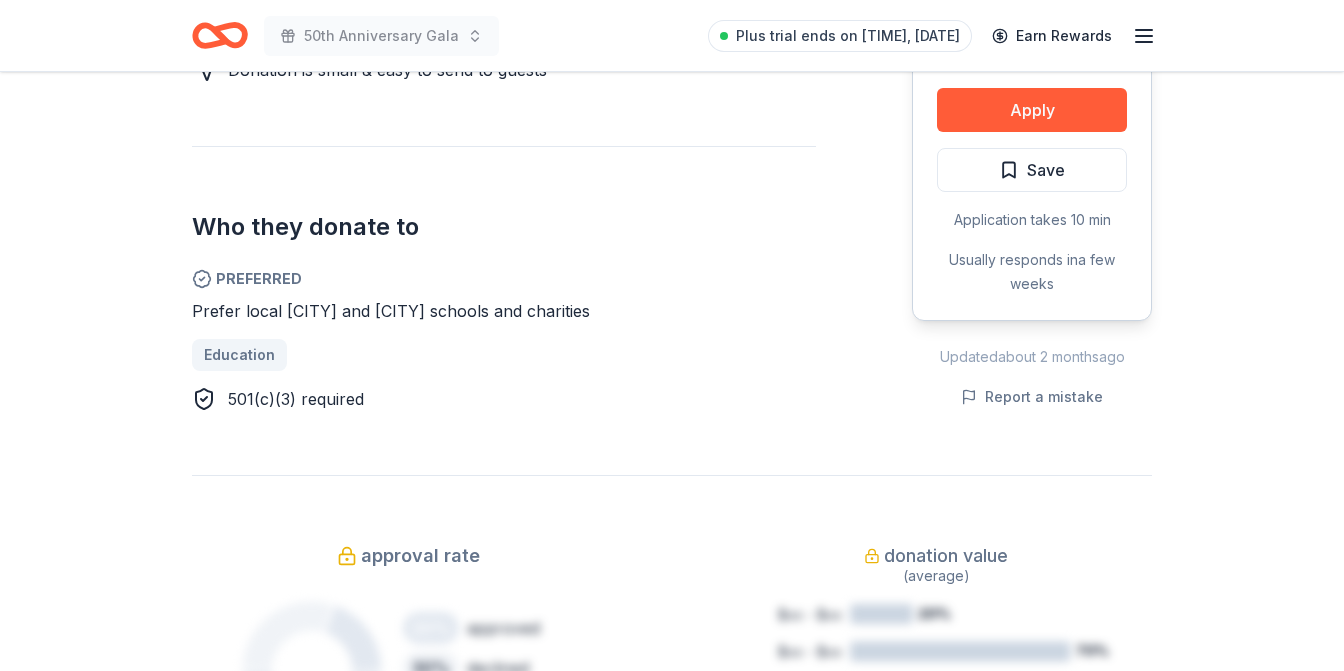 scroll, scrollTop: 1005, scrollLeft: 0, axis: vertical 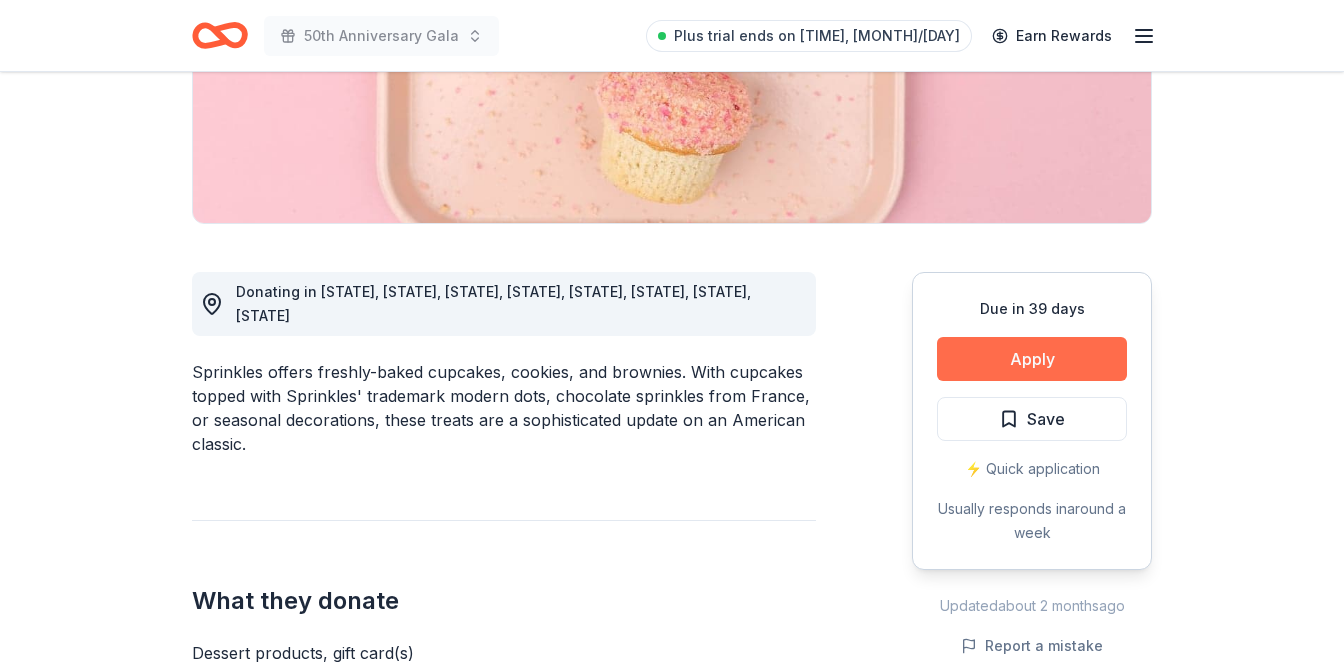 click on "Apply" at bounding box center [1032, 359] 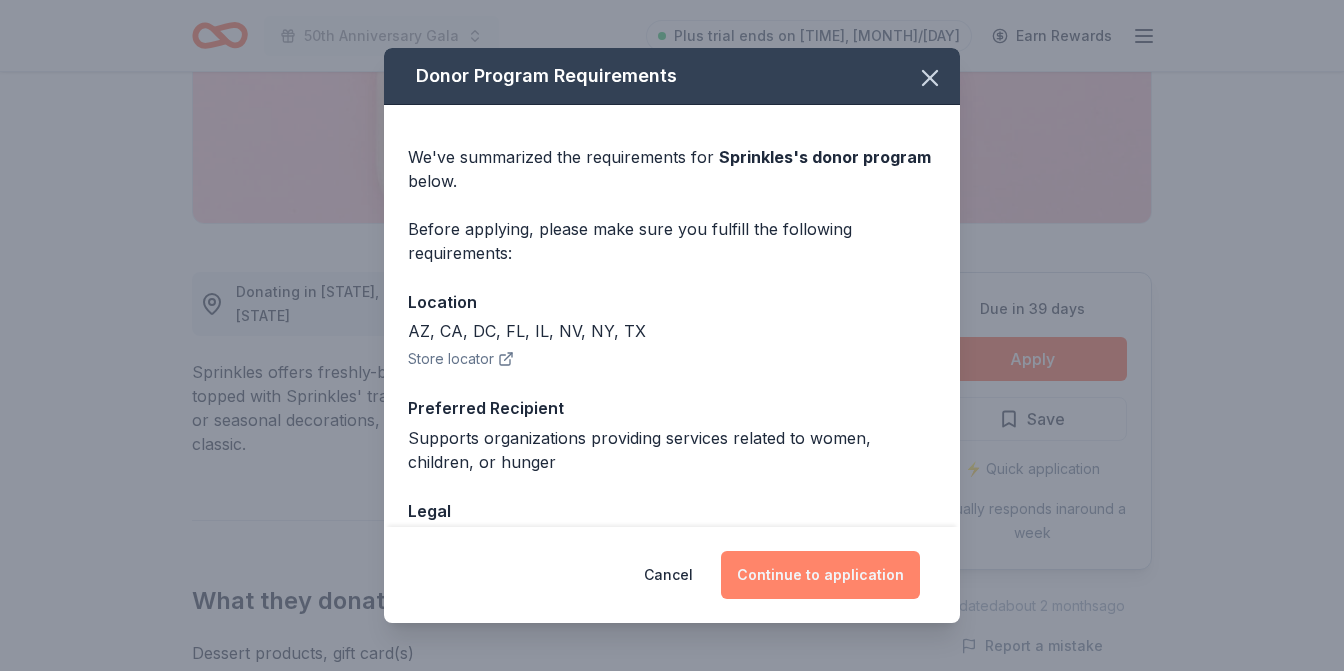 click on "Continue to application" at bounding box center (820, 575) 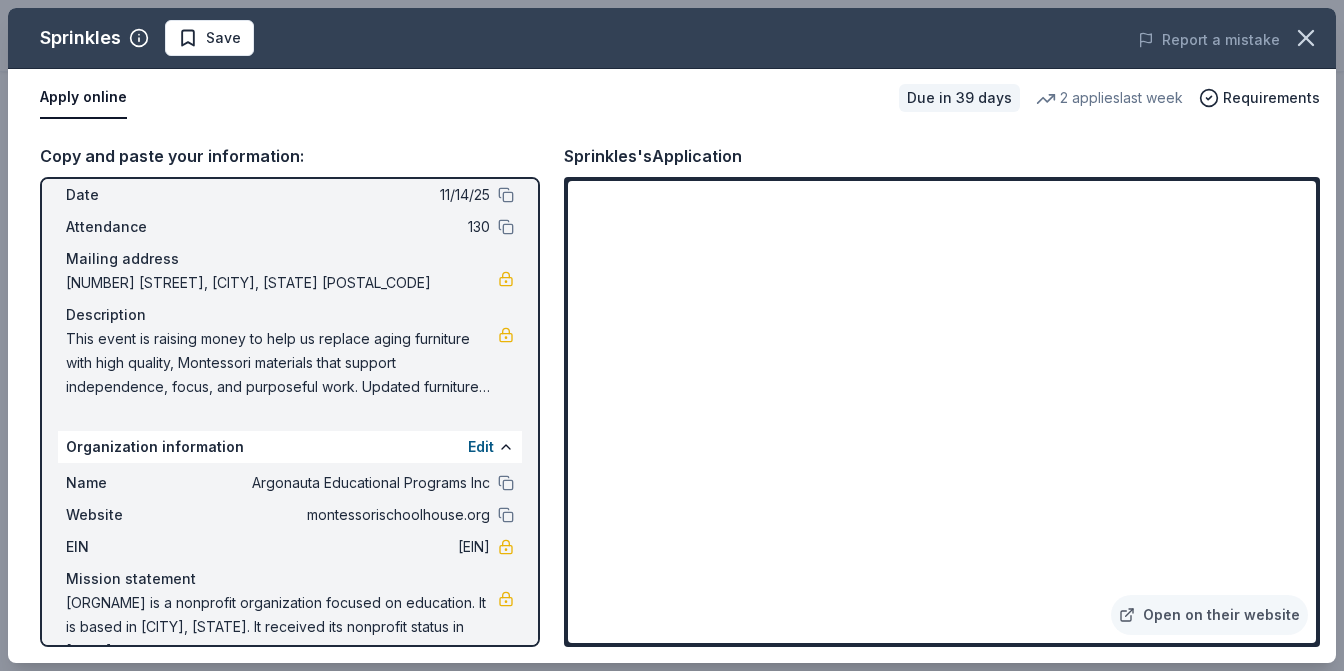 scroll, scrollTop: 105, scrollLeft: 0, axis: vertical 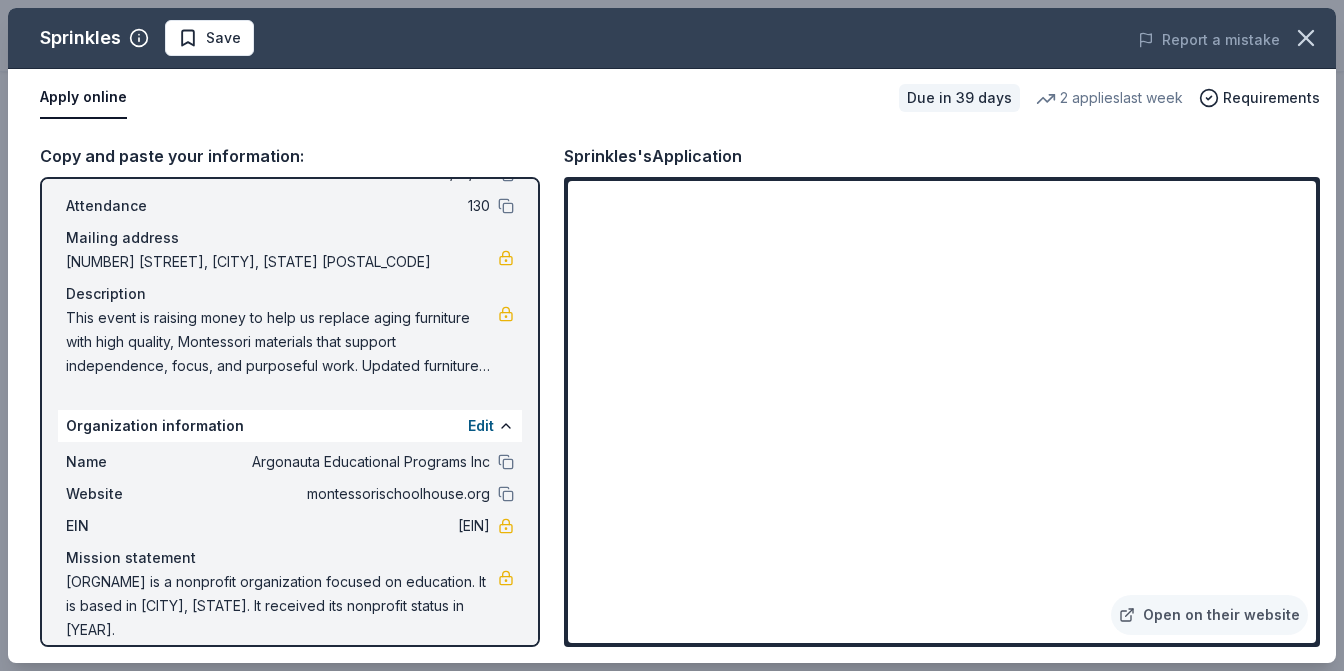 drag, startPoint x: 70, startPoint y: 320, endPoint x: 358, endPoint y: 337, distance: 288.5013 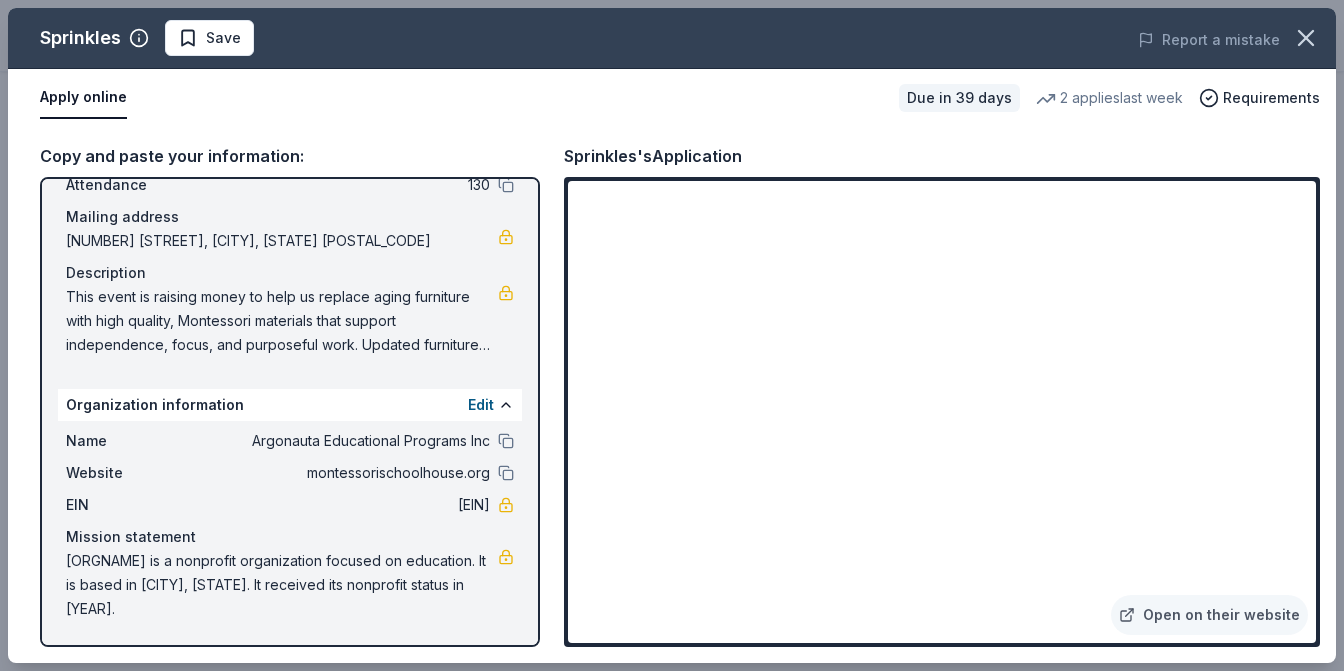 scroll, scrollTop: 126, scrollLeft: 0, axis: vertical 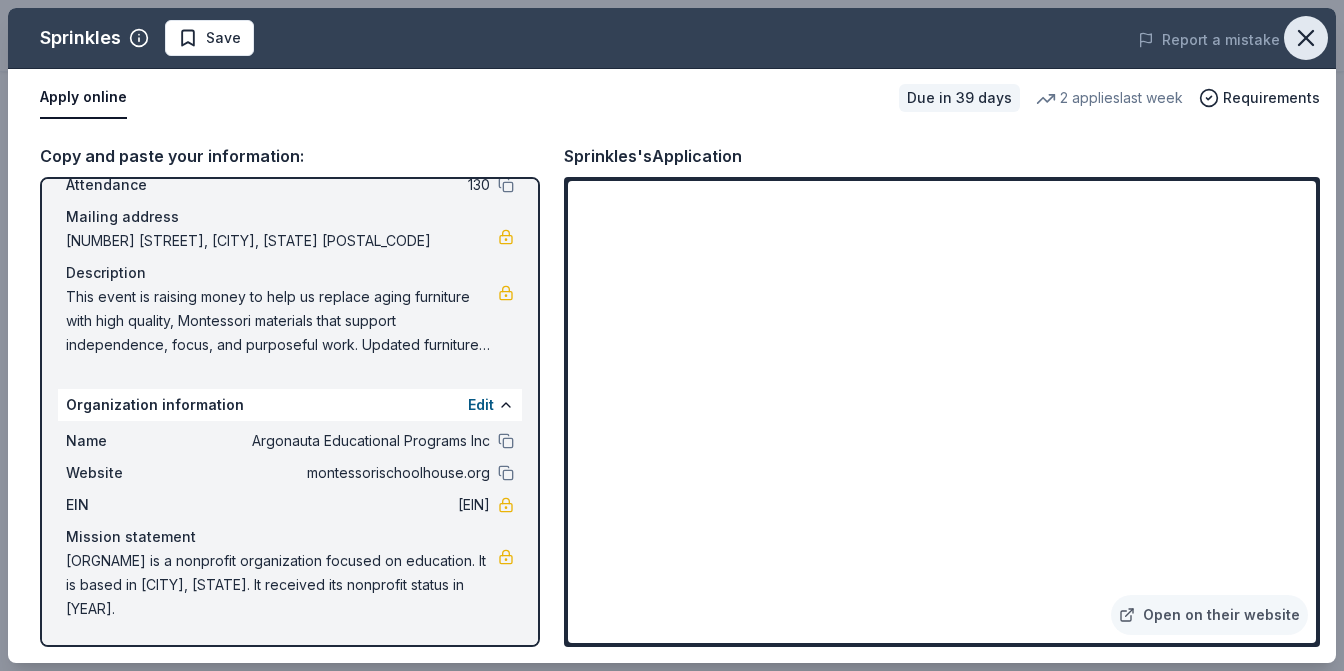 click 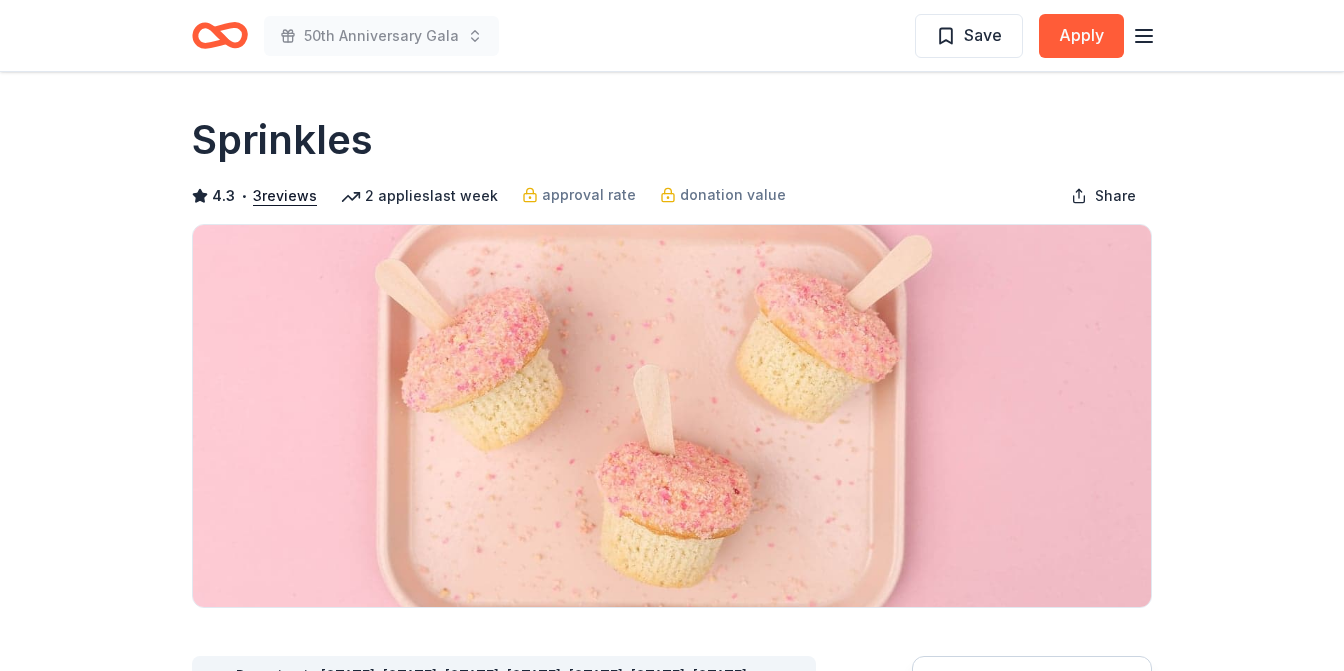 scroll, scrollTop: 0, scrollLeft: 0, axis: both 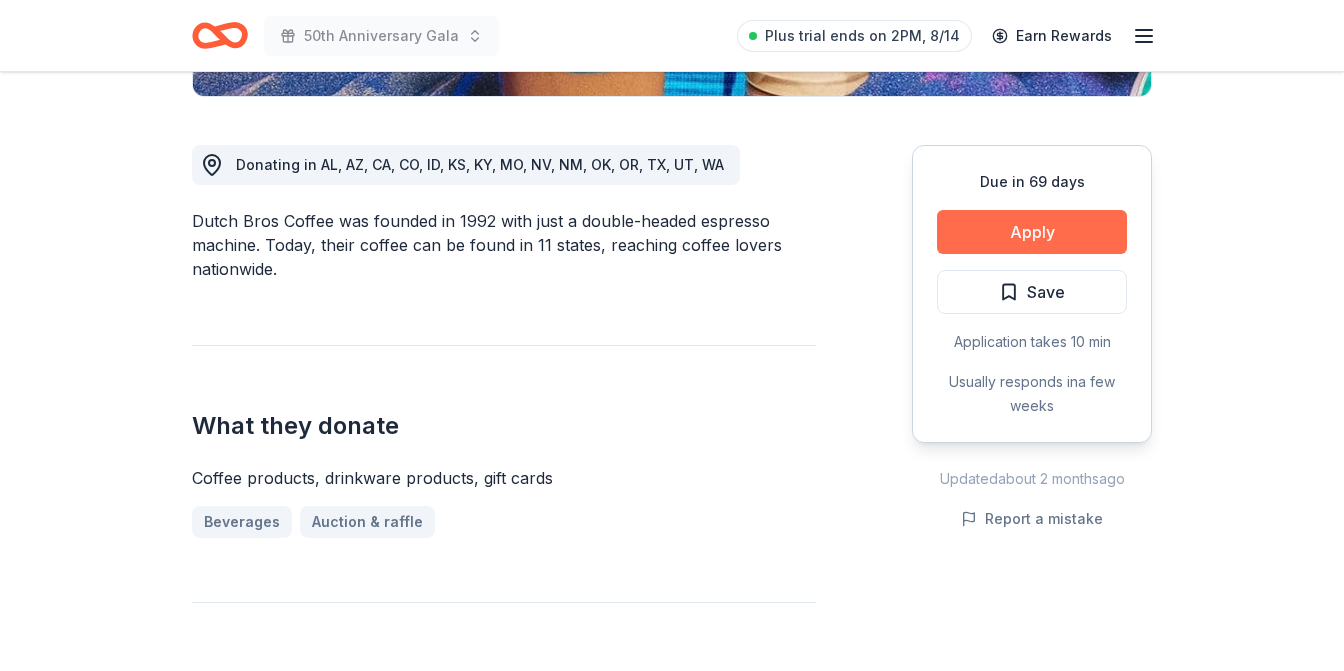 click on "Apply" at bounding box center [1032, 232] 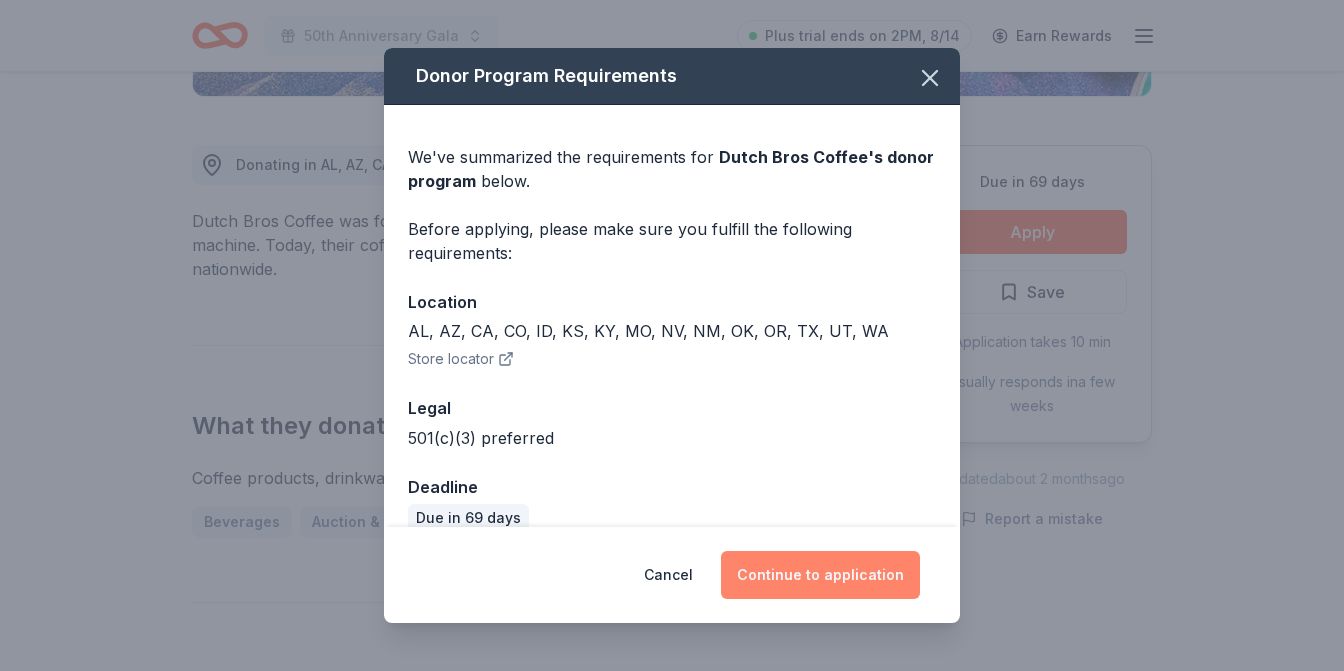 click on "Continue to application" at bounding box center [820, 575] 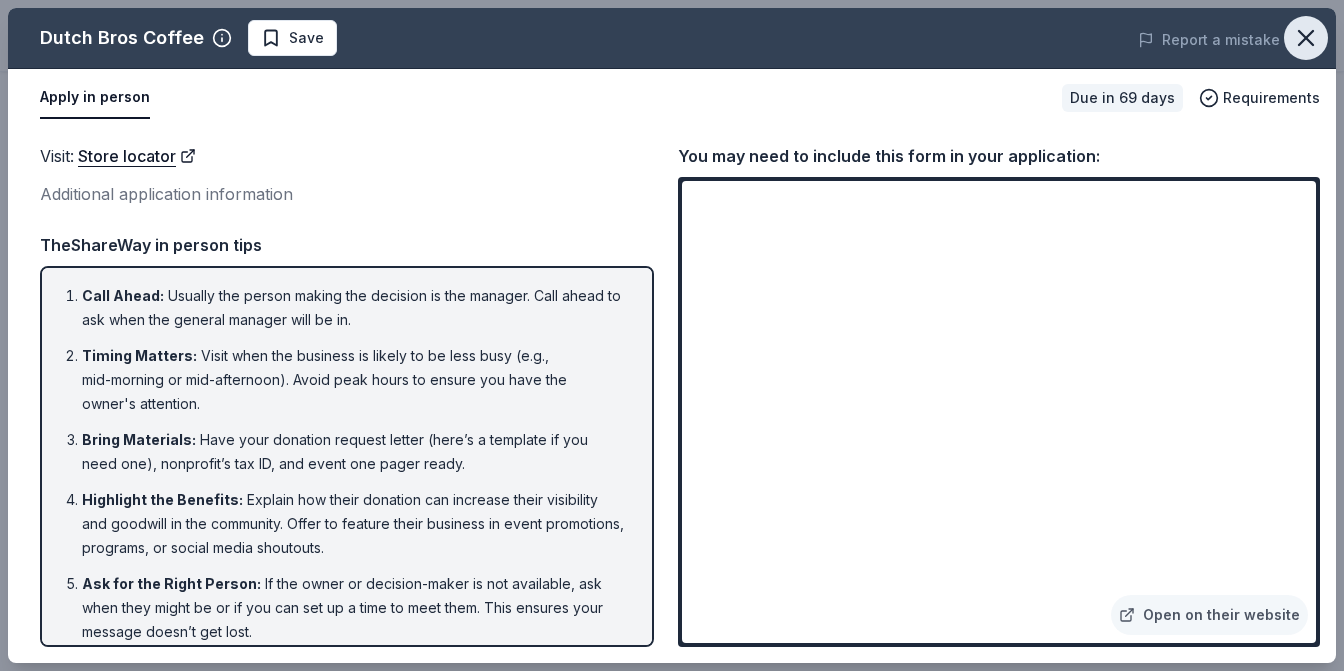 click at bounding box center [1306, 38] 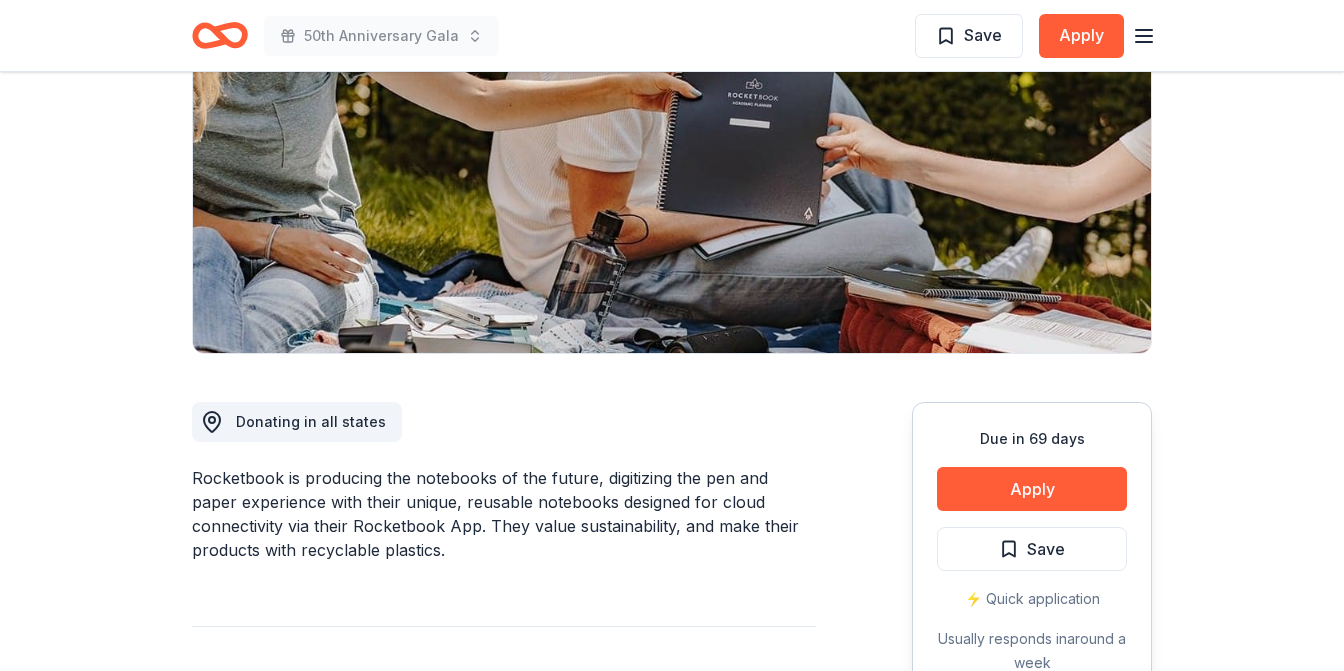scroll, scrollTop: 342, scrollLeft: 0, axis: vertical 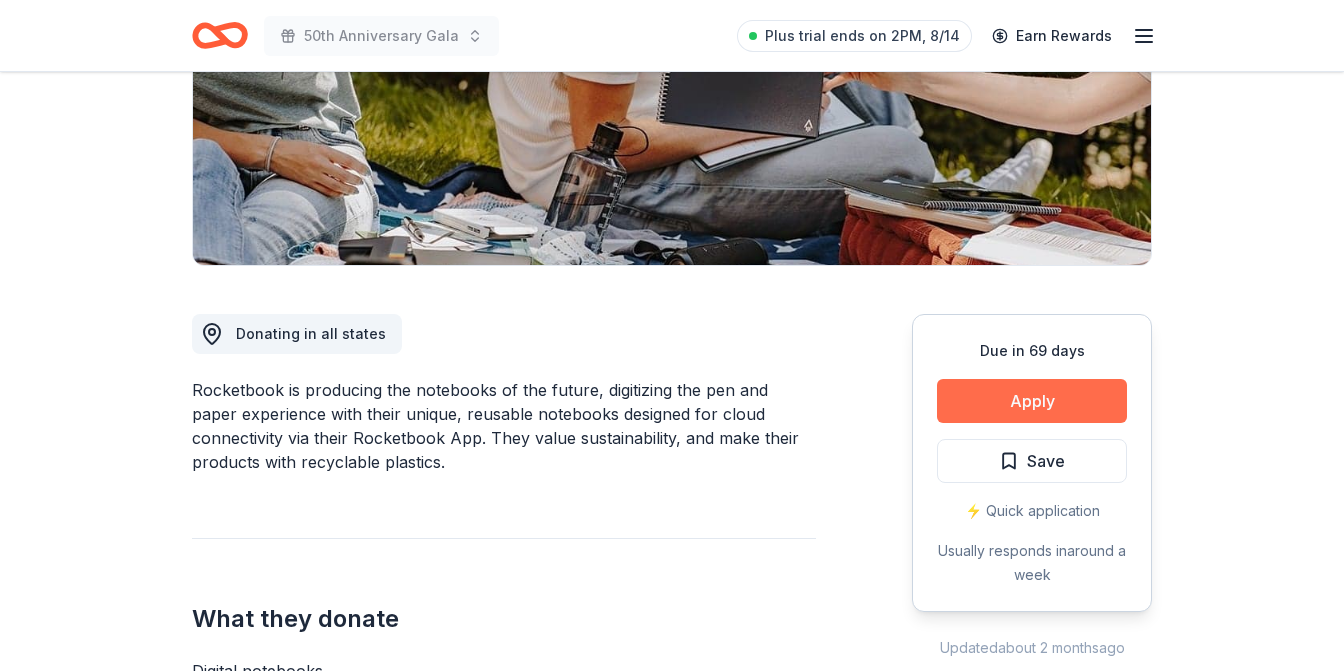 click on "Apply" at bounding box center [1032, 401] 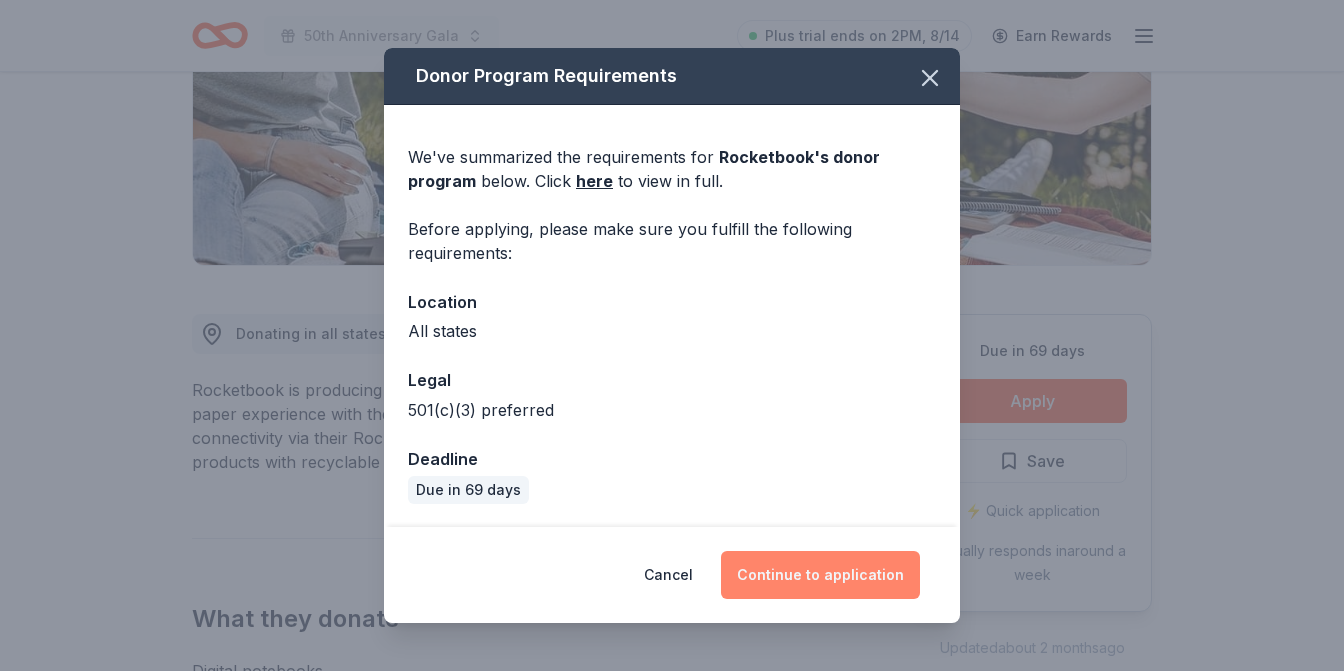 click on "Continue to application" at bounding box center (820, 575) 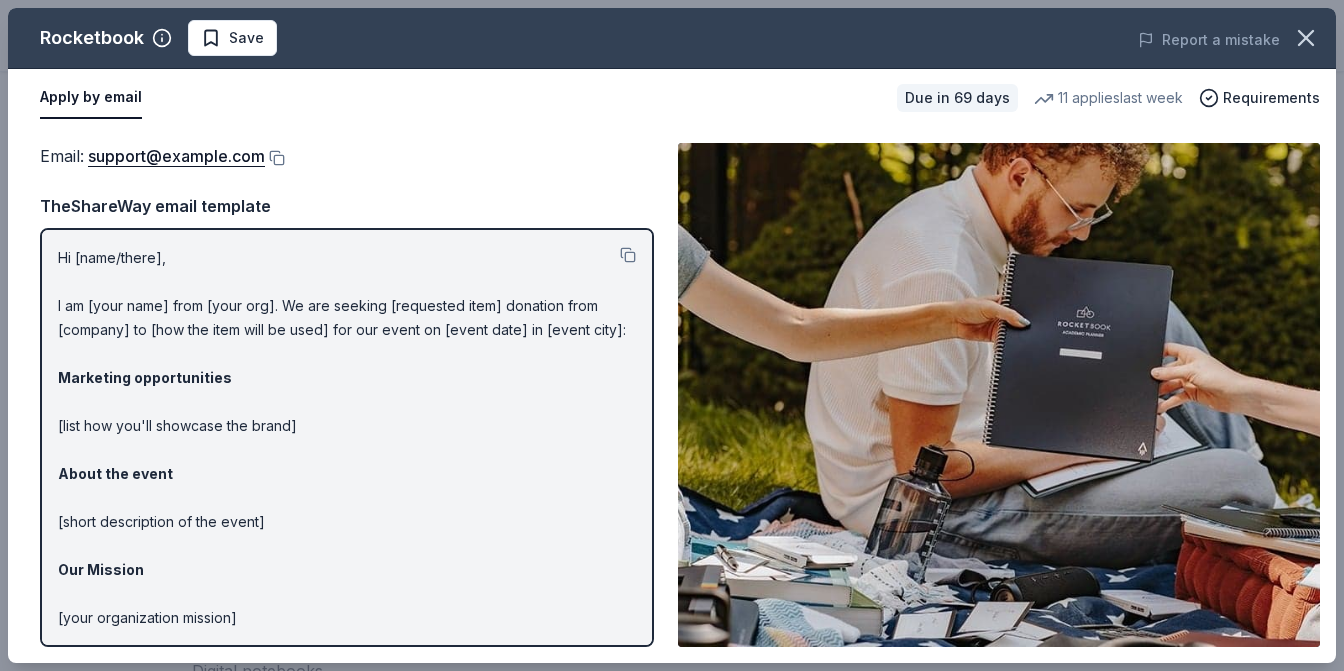 scroll, scrollTop: 0, scrollLeft: 0, axis: both 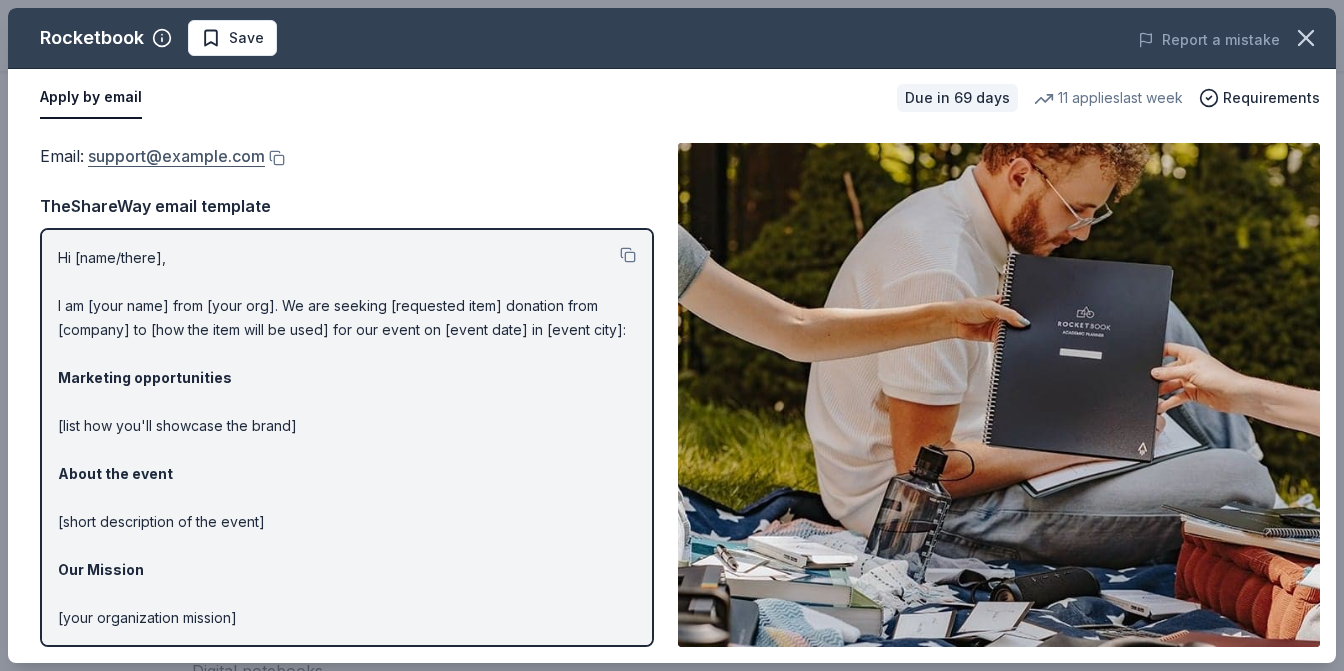click on "support@example.com" at bounding box center [176, 156] 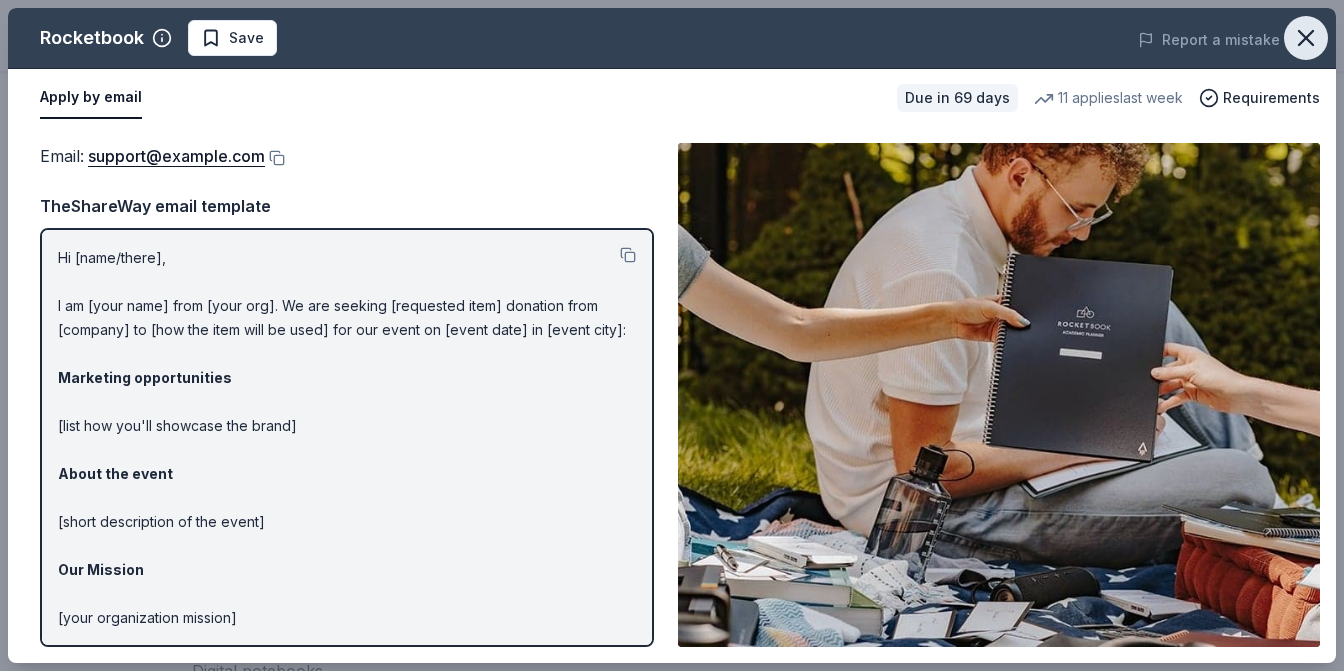 click 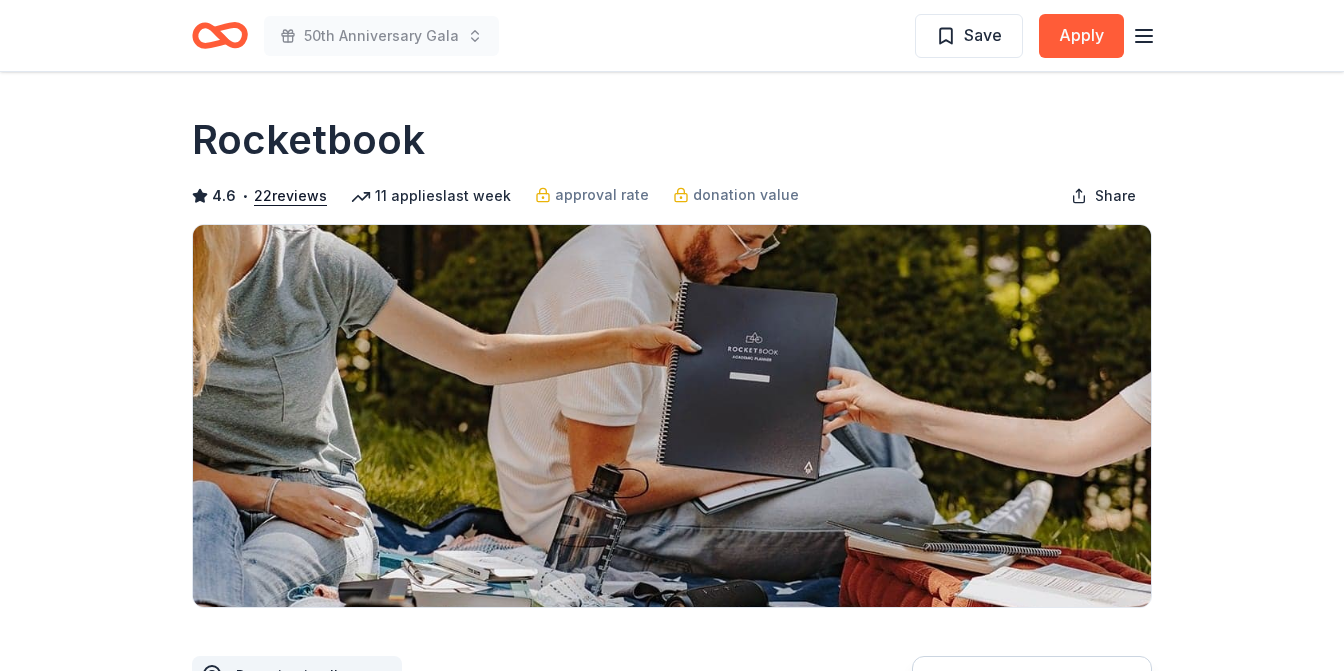 scroll, scrollTop: 0, scrollLeft: 0, axis: both 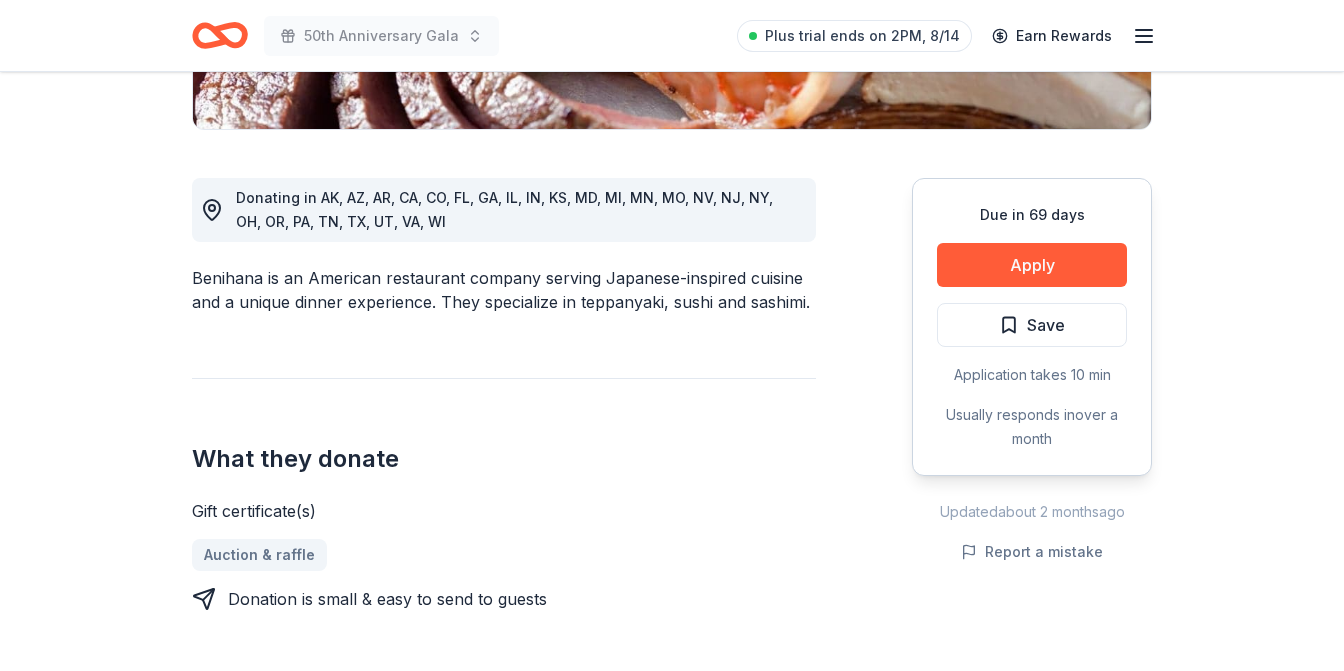 click on "Due in 69 days Apply Save Application takes 10 min Usually responds in  over a month" at bounding box center (1032, 327) 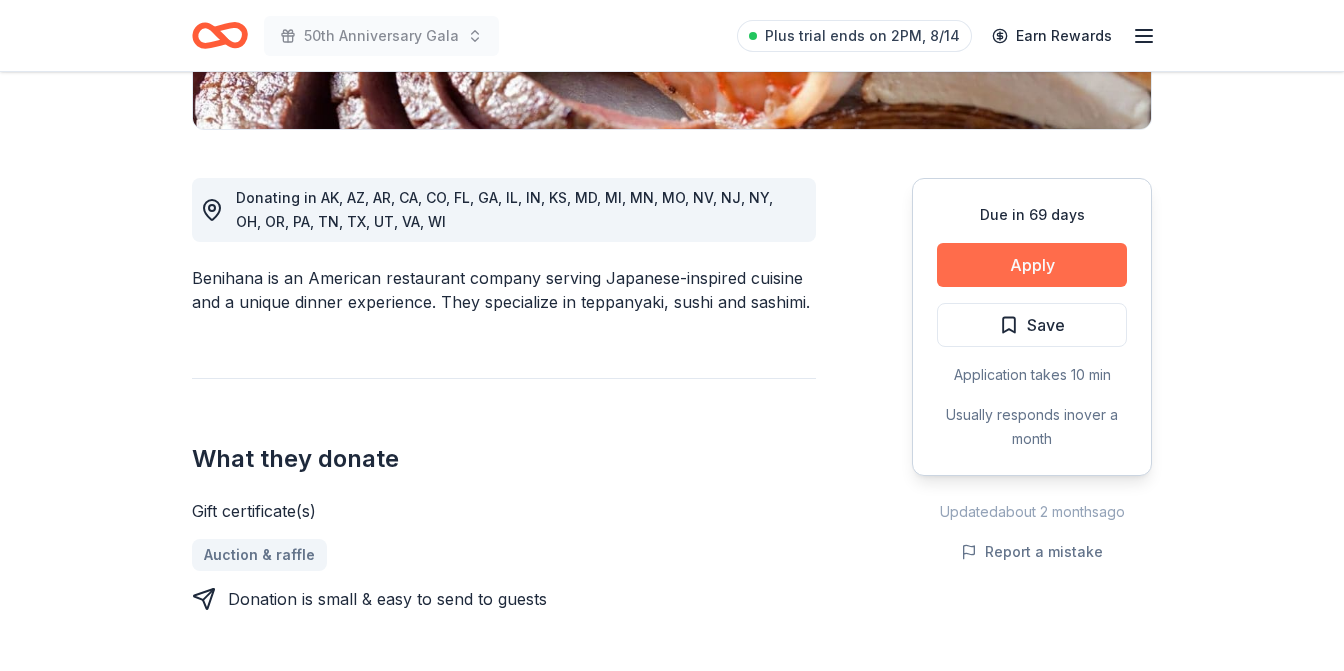 click on "Apply" at bounding box center [1032, 265] 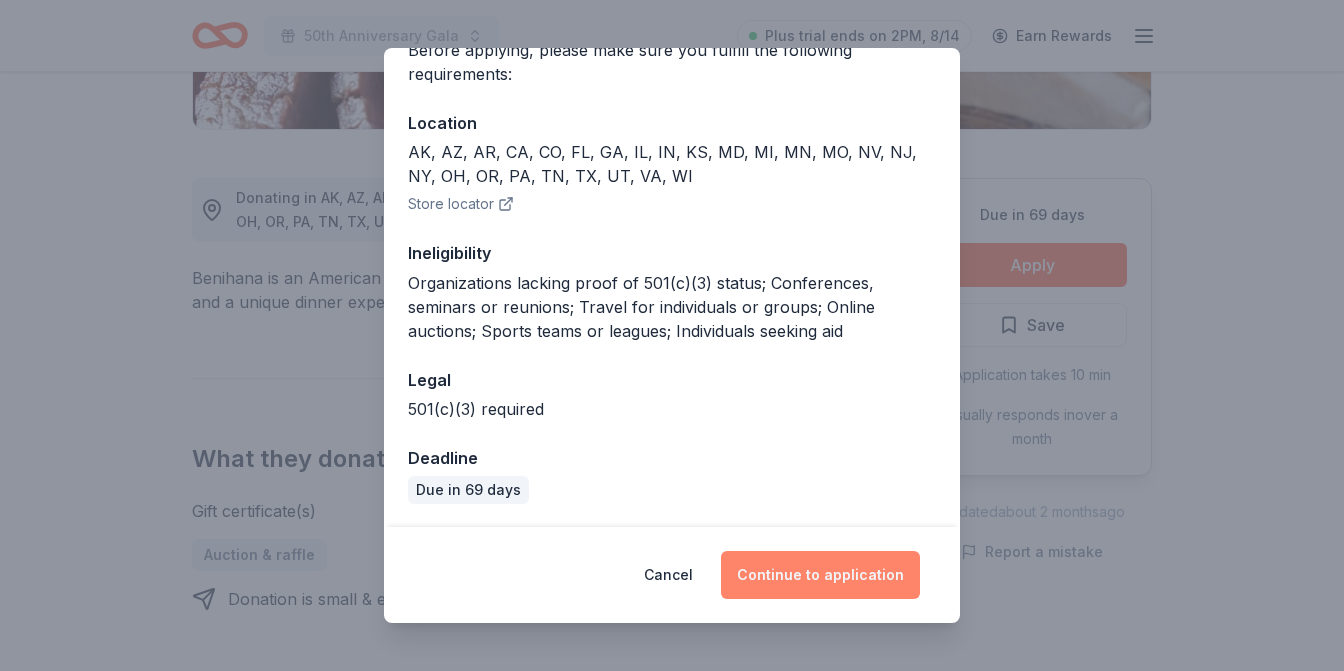 scroll, scrollTop: 178, scrollLeft: 0, axis: vertical 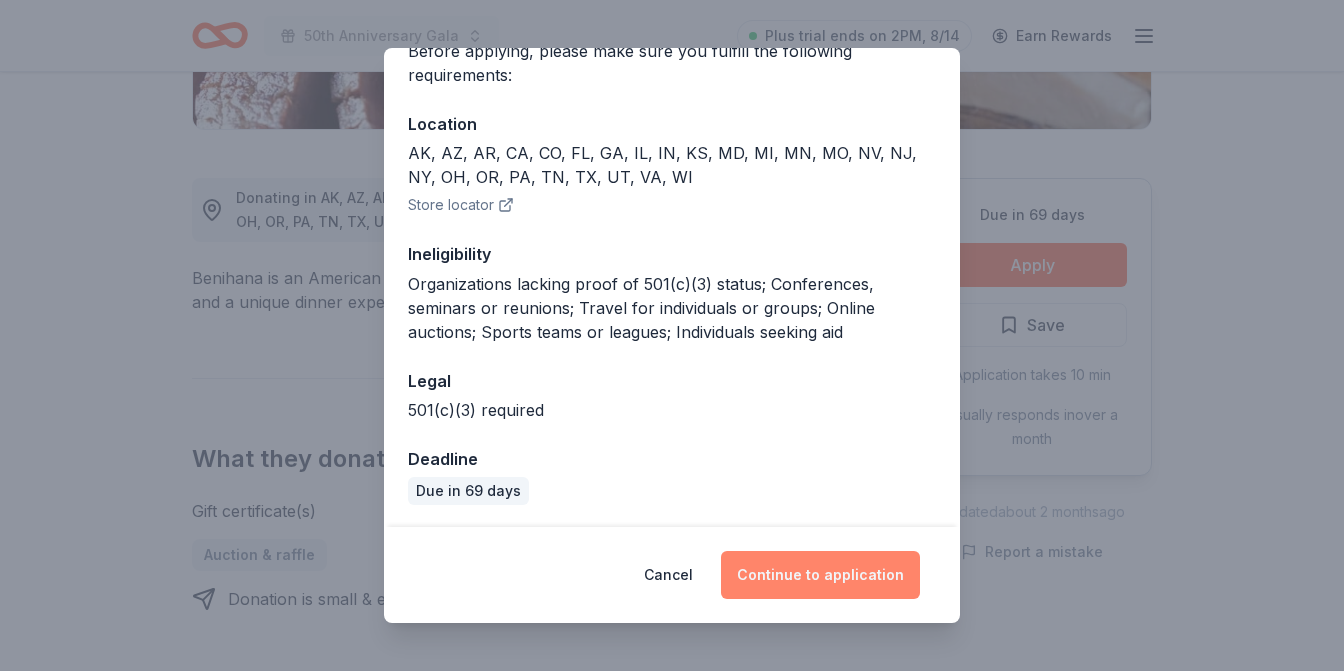 click on "Continue to application" at bounding box center [820, 575] 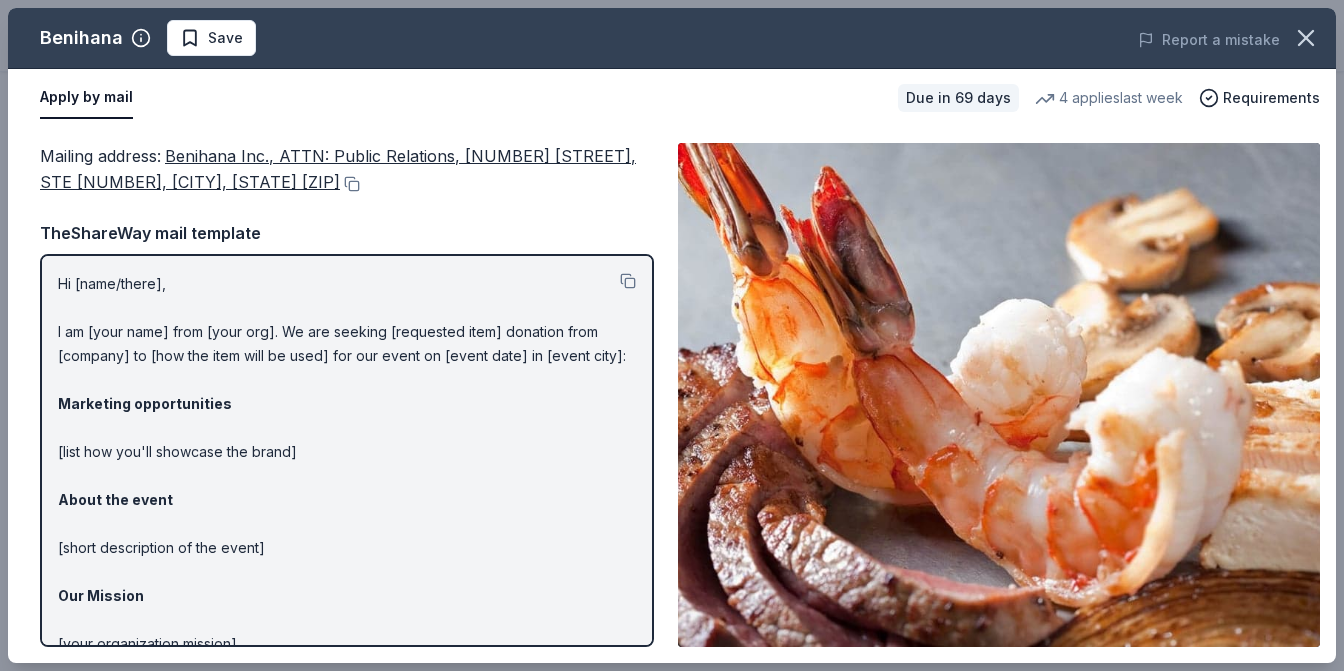 scroll, scrollTop: 4, scrollLeft: 0, axis: vertical 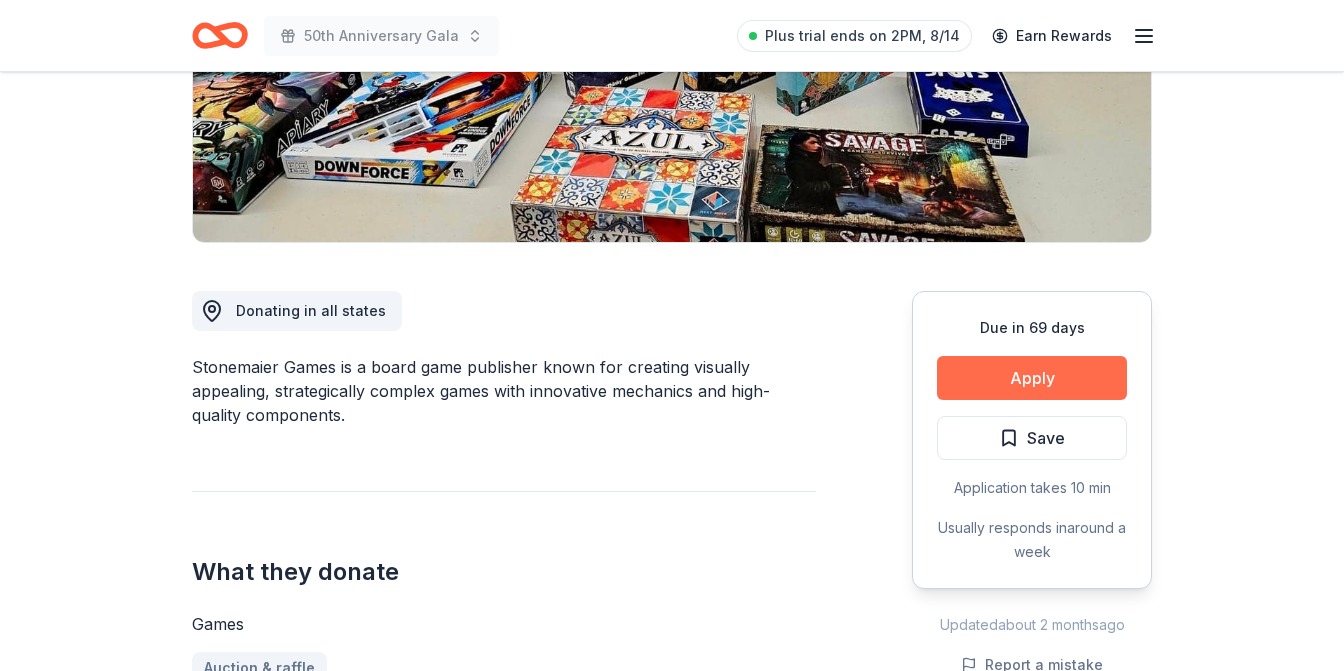 click on "Apply" at bounding box center [1032, 378] 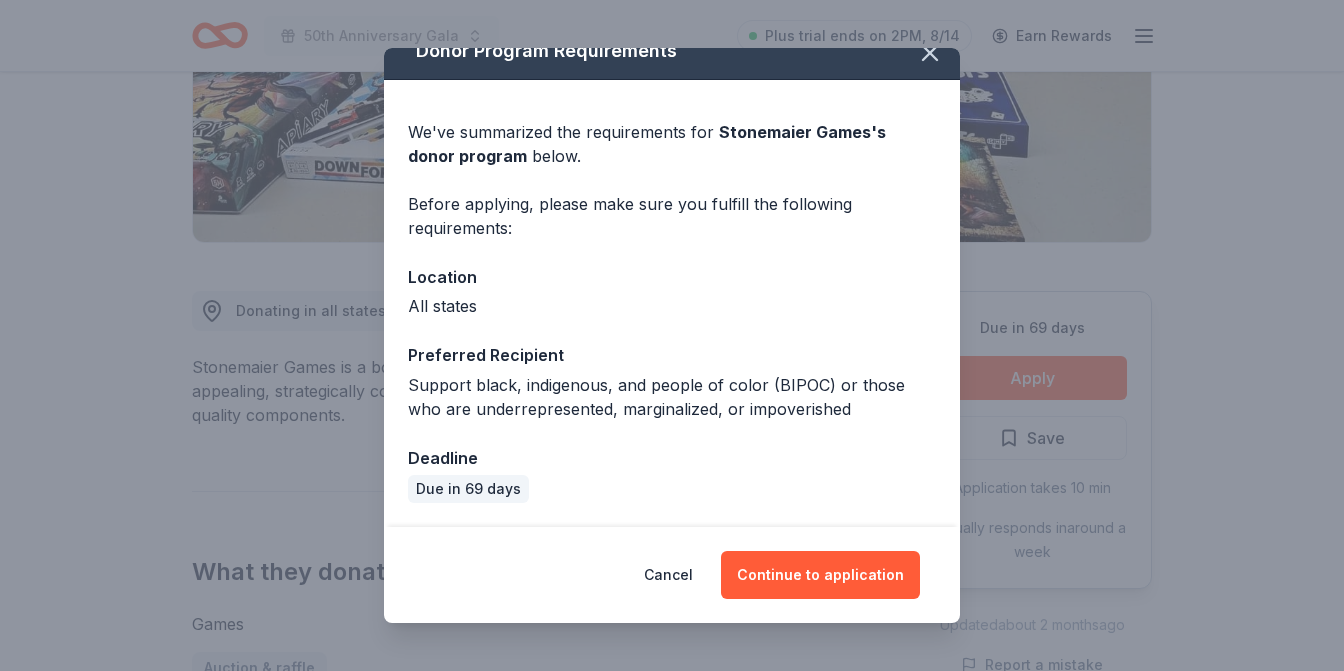 scroll, scrollTop: 24, scrollLeft: 0, axis: vertical 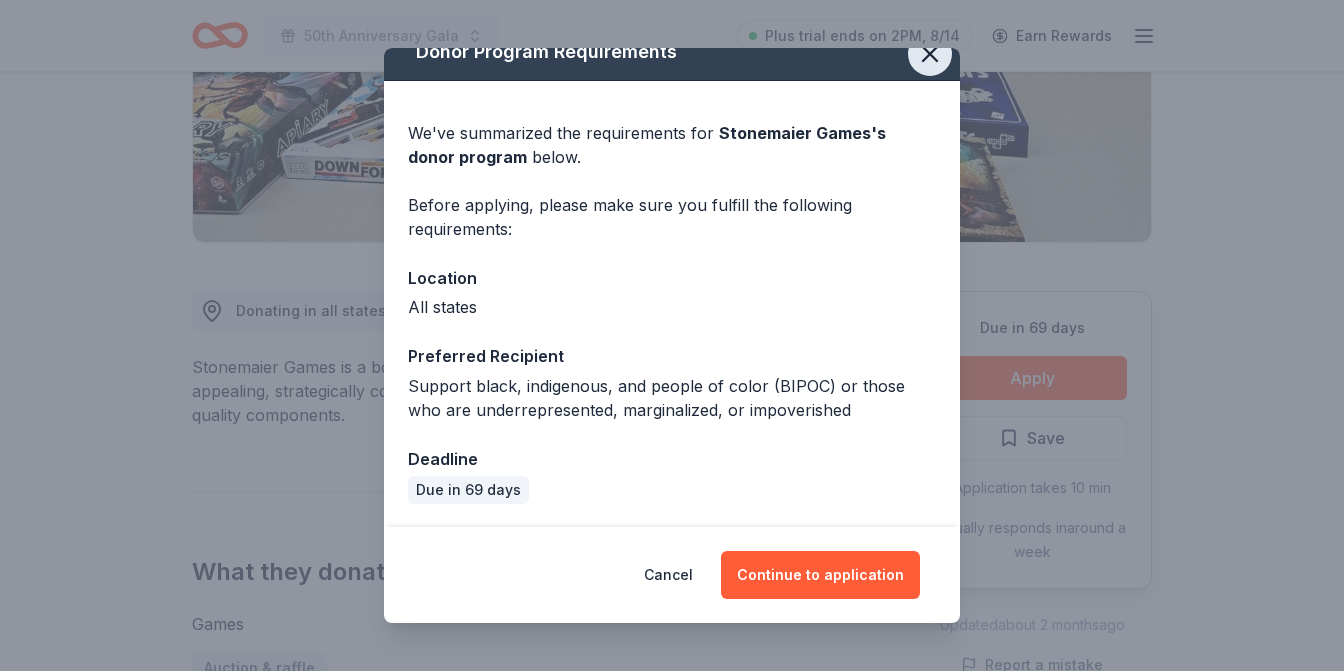 click 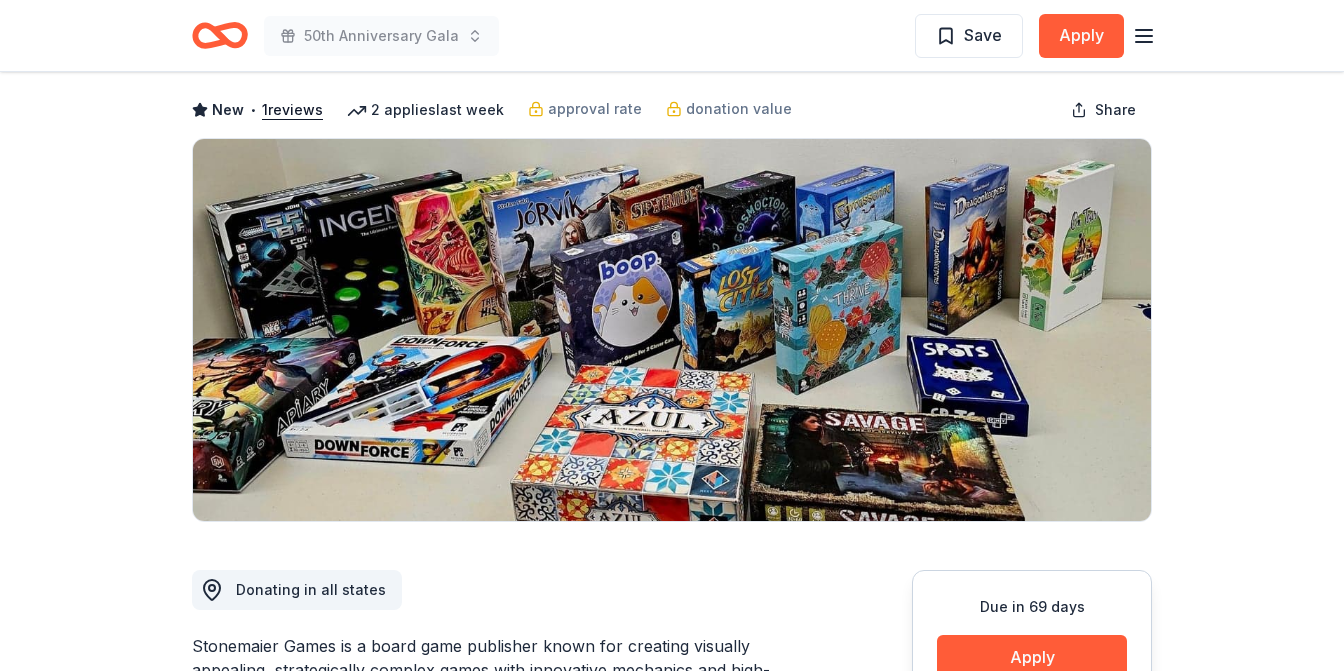 scroll, scrollTop: 85, scrollLeft: 0, axis: vertical 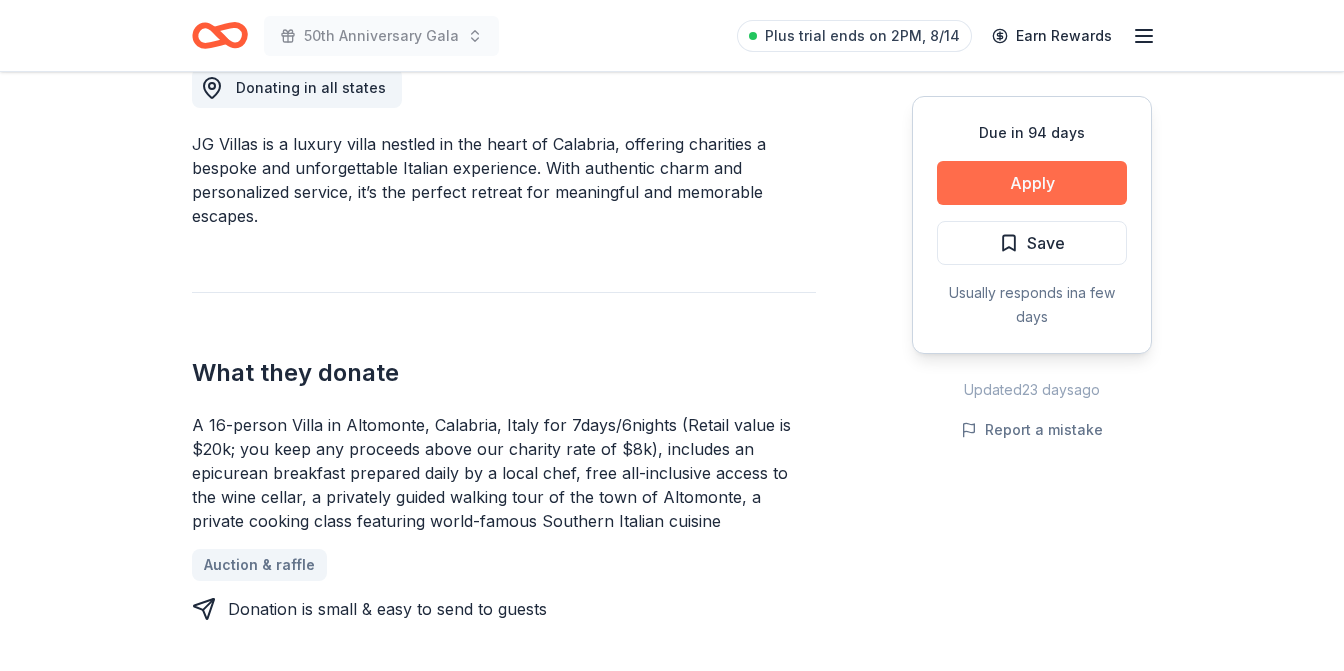 click on "Apply" at bounding box center [1032, 183] 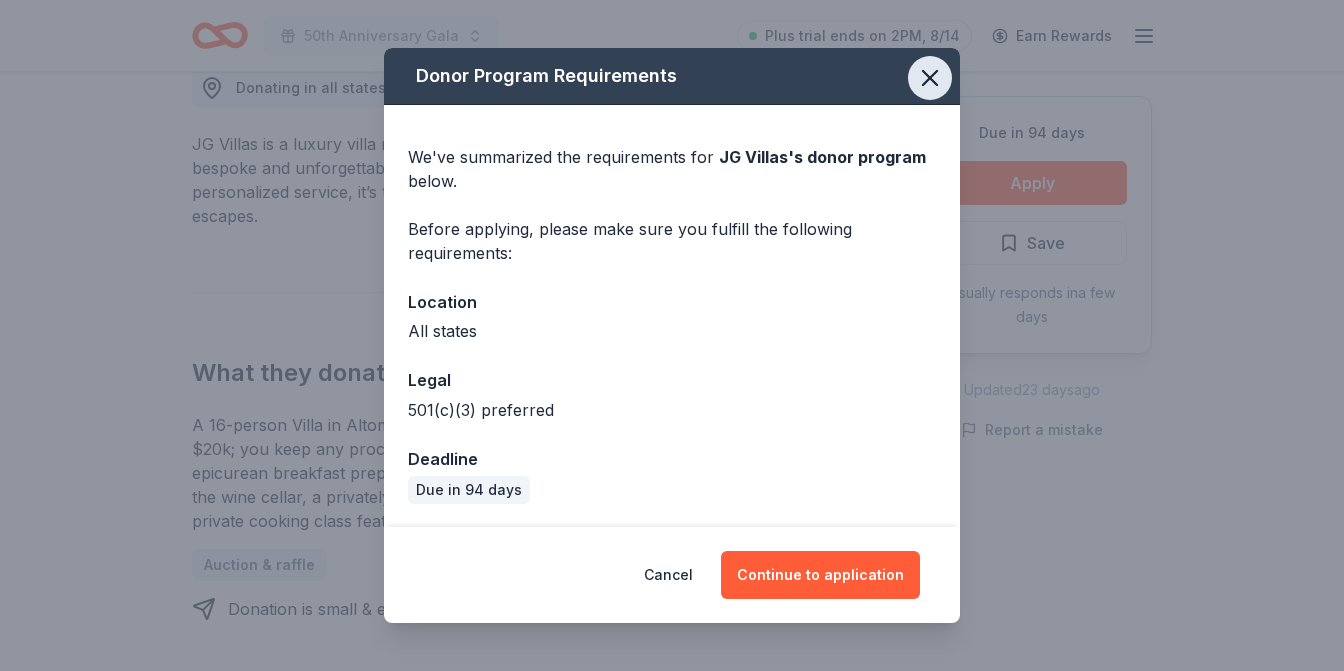 click 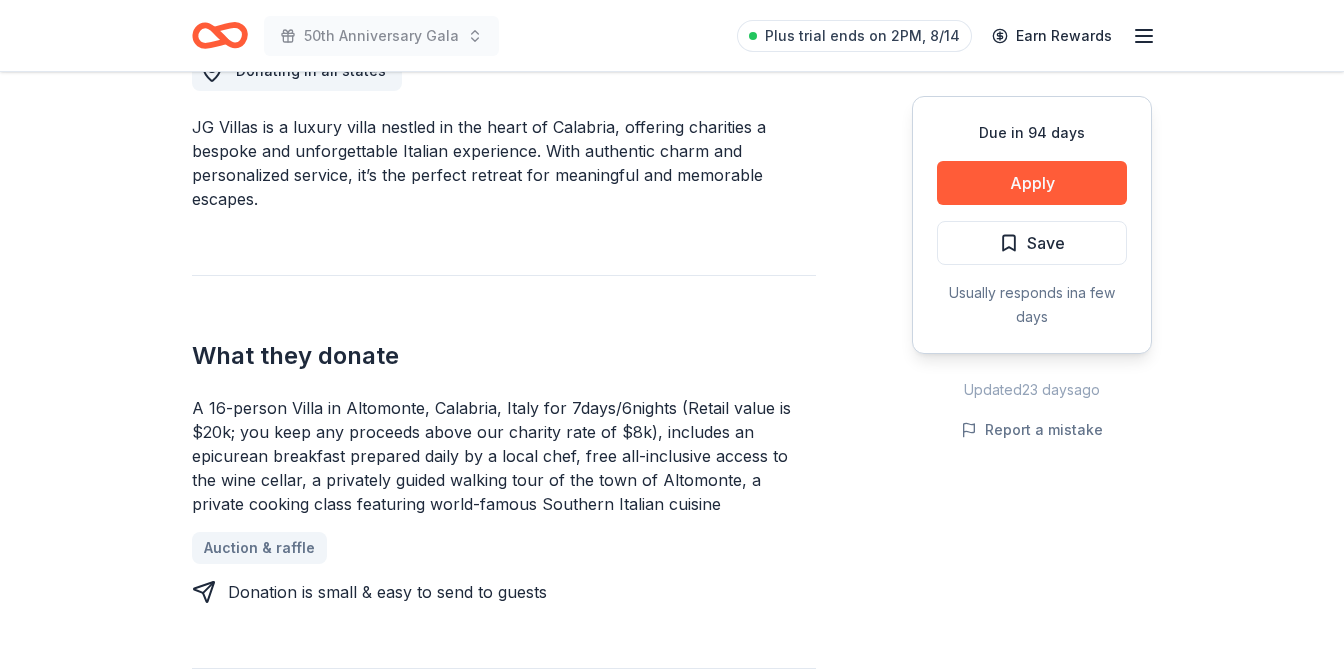 scroll, scrollTop: 592, scrollLeft: 0, axis: vertical 